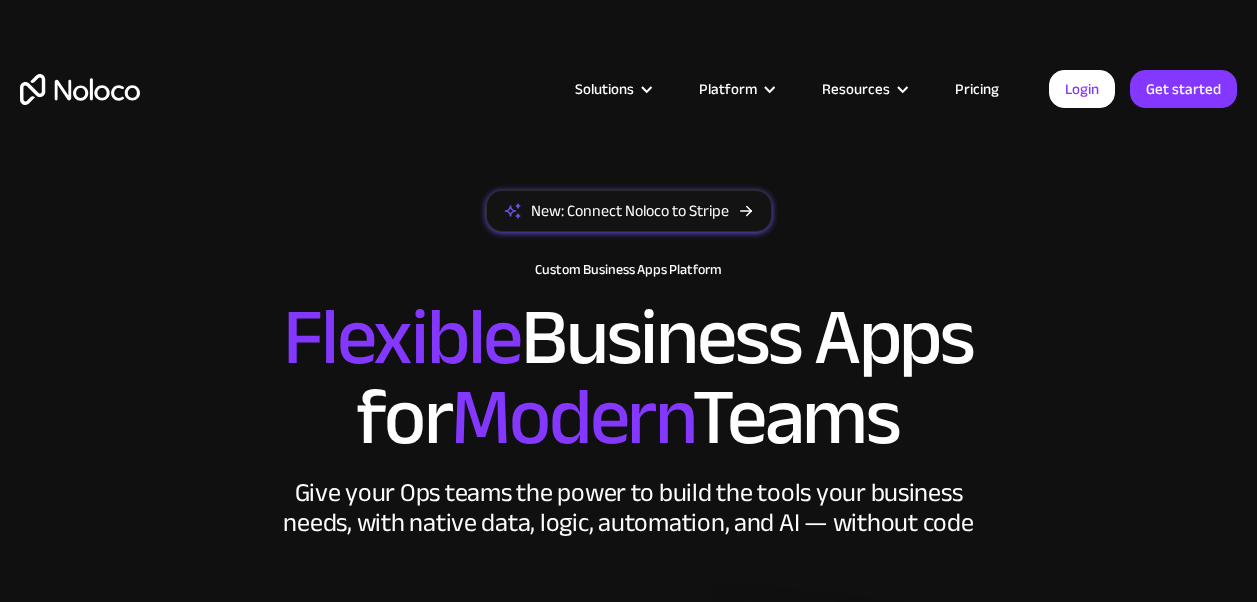 scroll, scrollTop: 0, scrollLeft: 0, axis: both 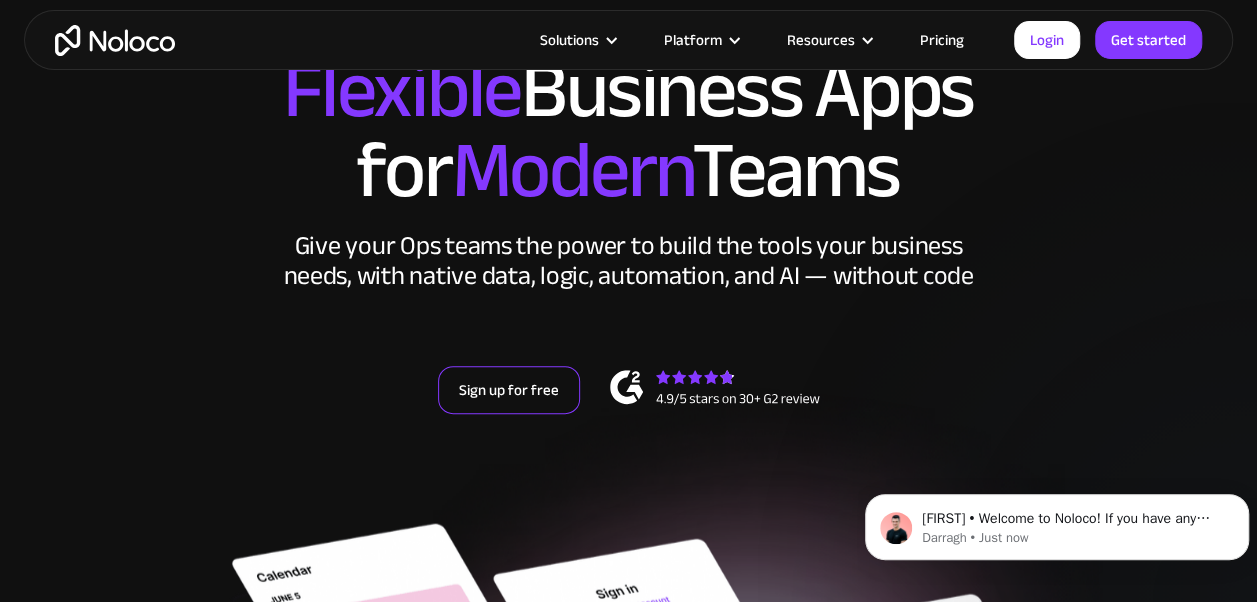 click on "Sign up for free" at bounding box center [509, 390] 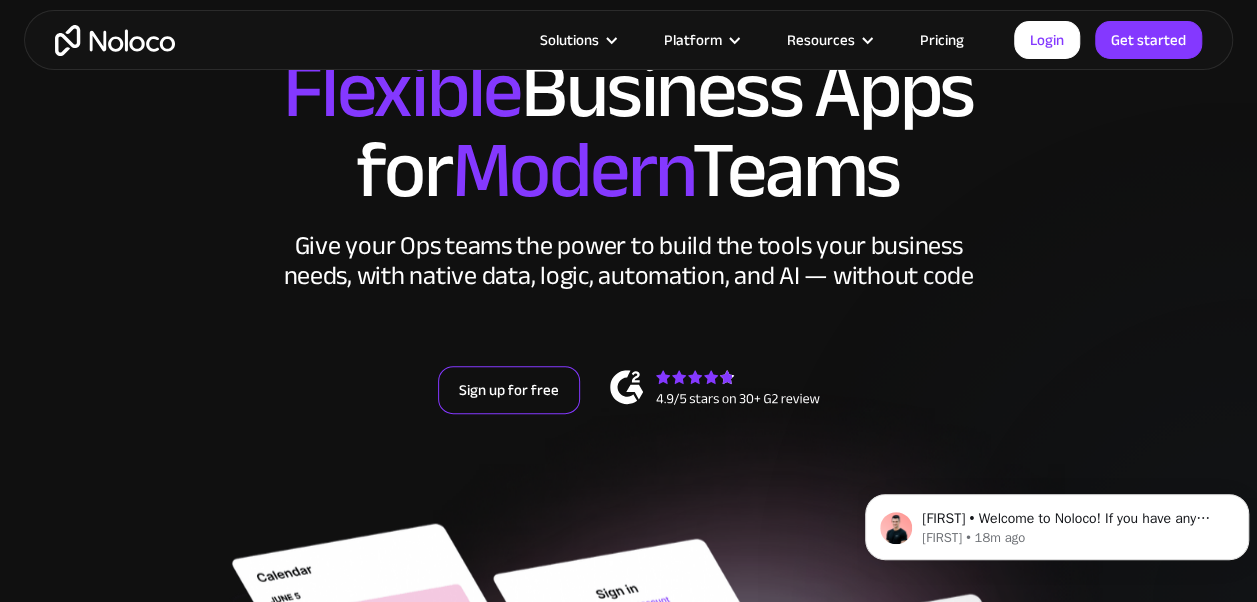 click on "Sign up for free" at bounding box center [509, 390] 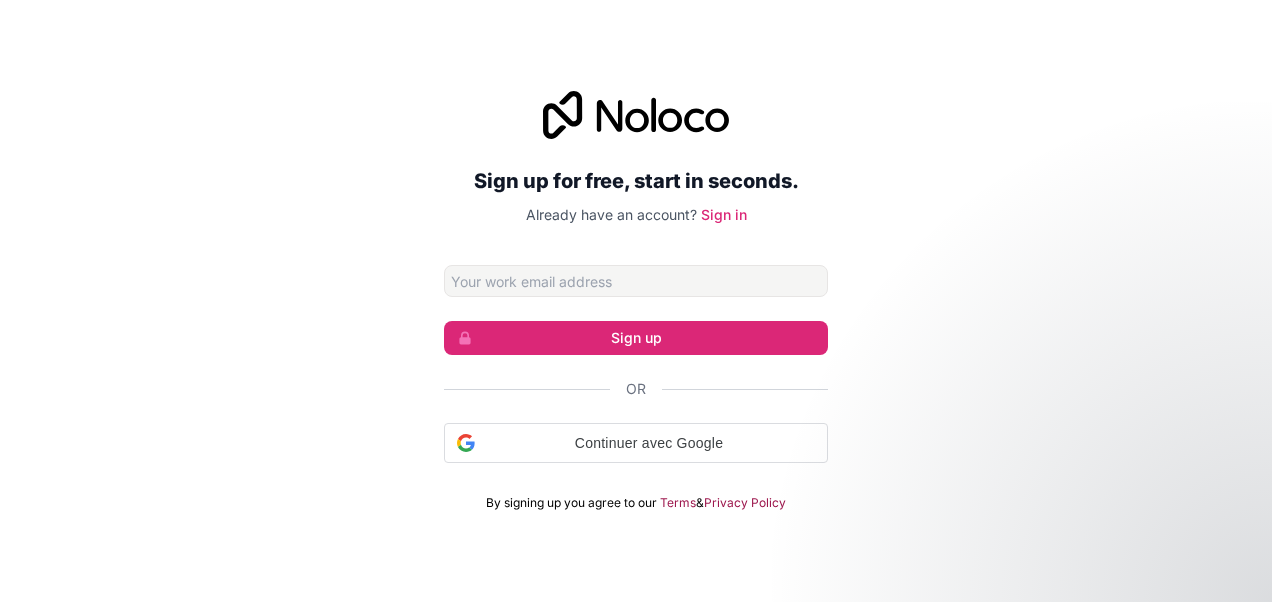scroll, scrollTop: 0, scrollLeft: 0, axis: both 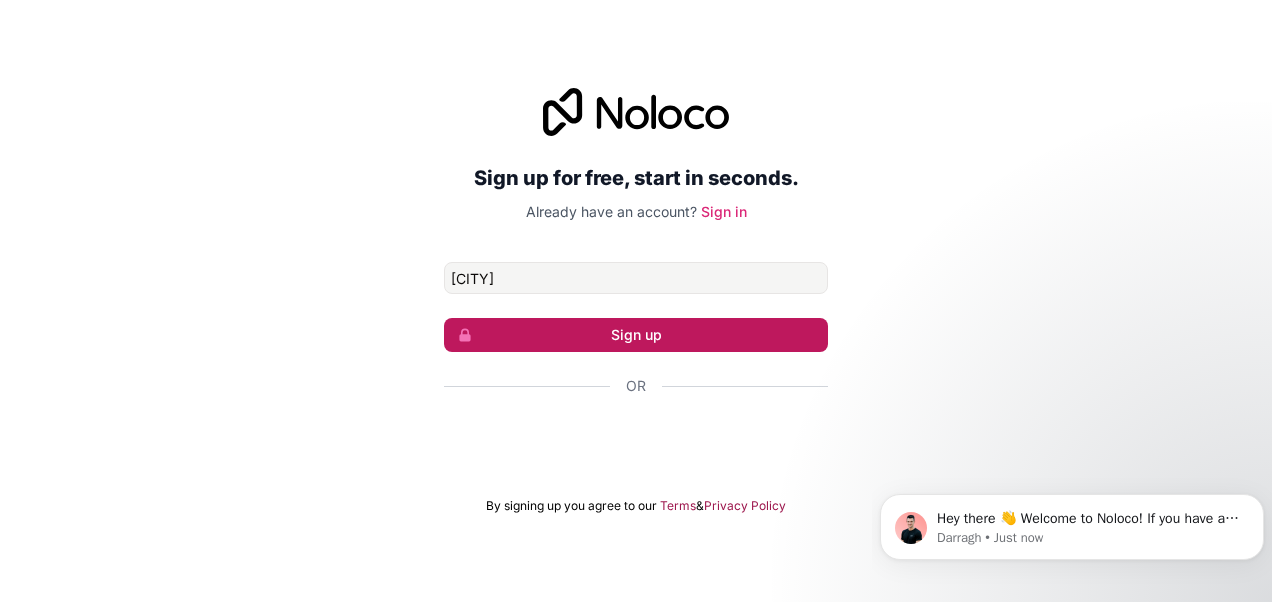 type on "covoitsports@gmail.com" 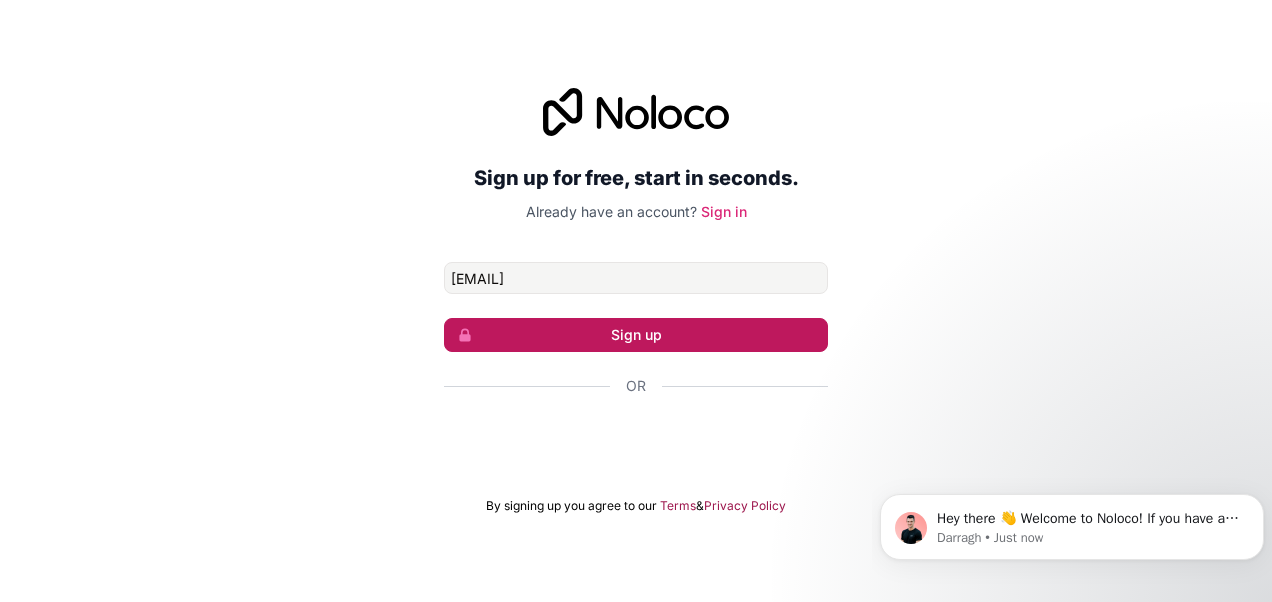 click on "Sign up" at bounding box center [636, 335] 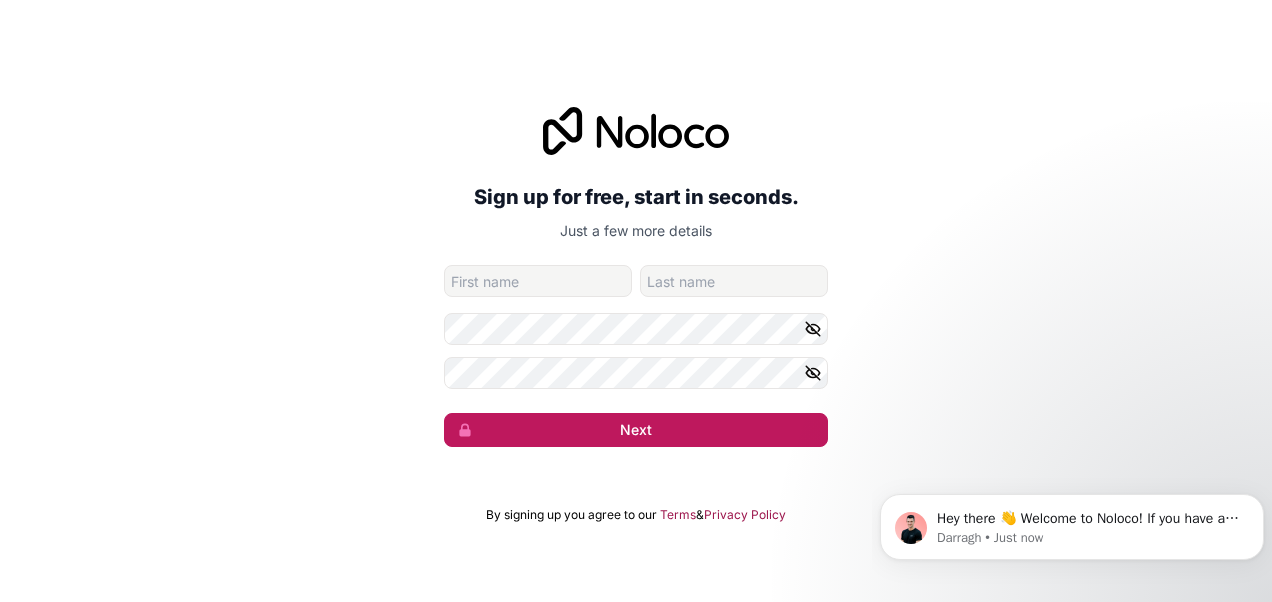 click on "Next" at bounding box center [636, 430] 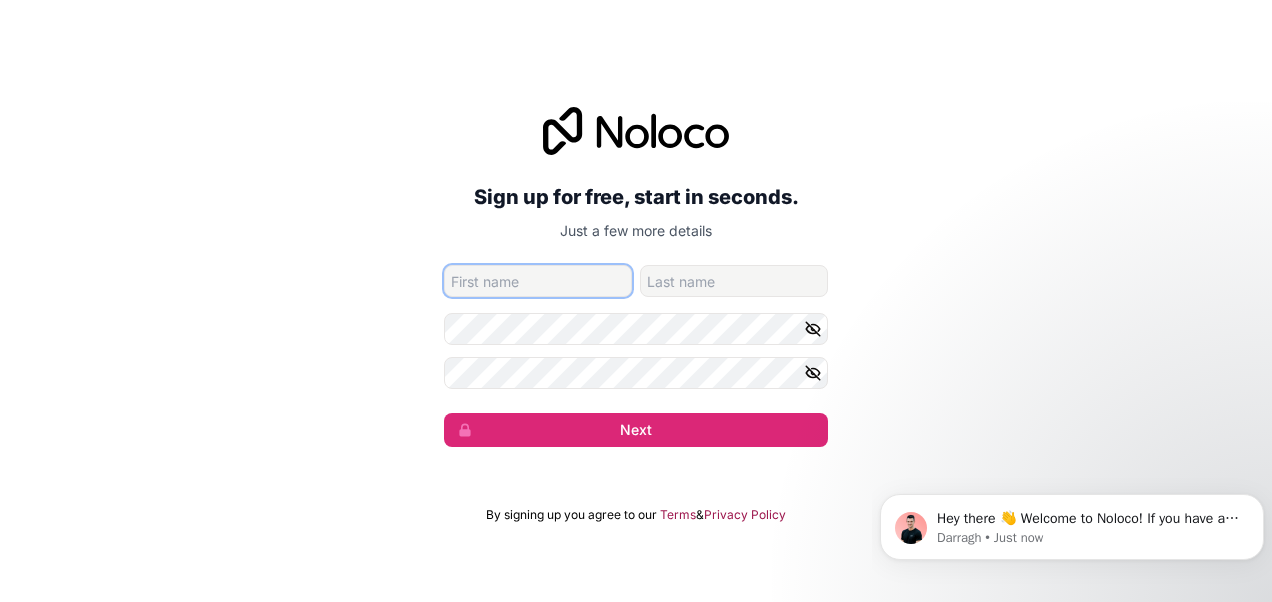 click at bounding box center [538, 281] 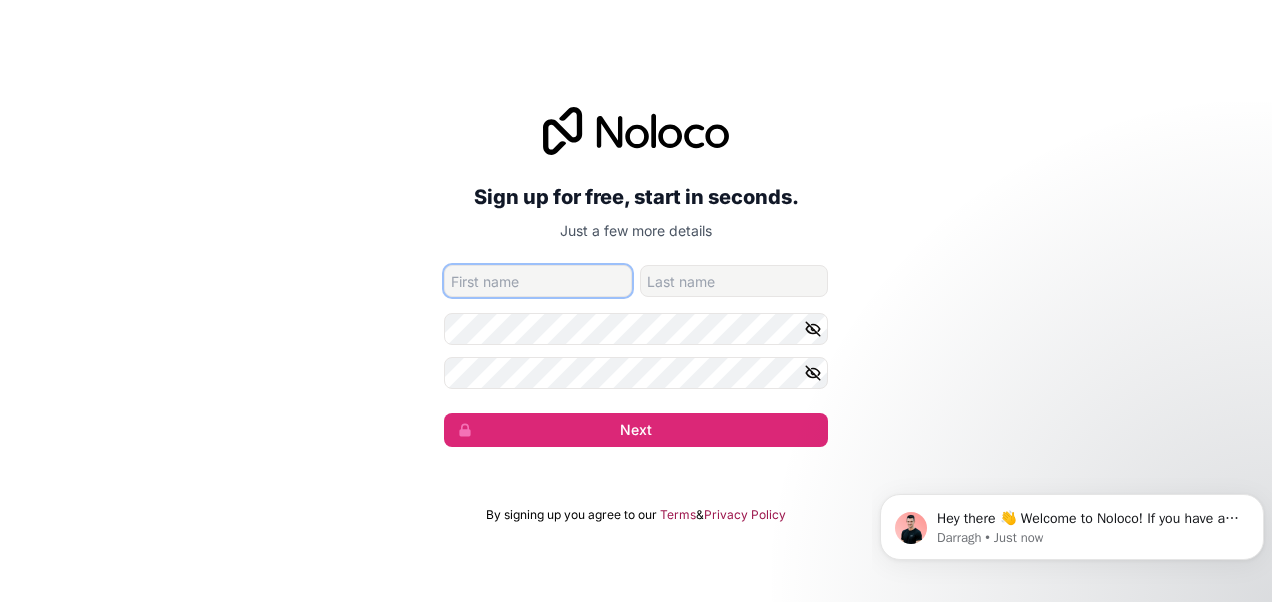 type on "CLAUDE ERIC" 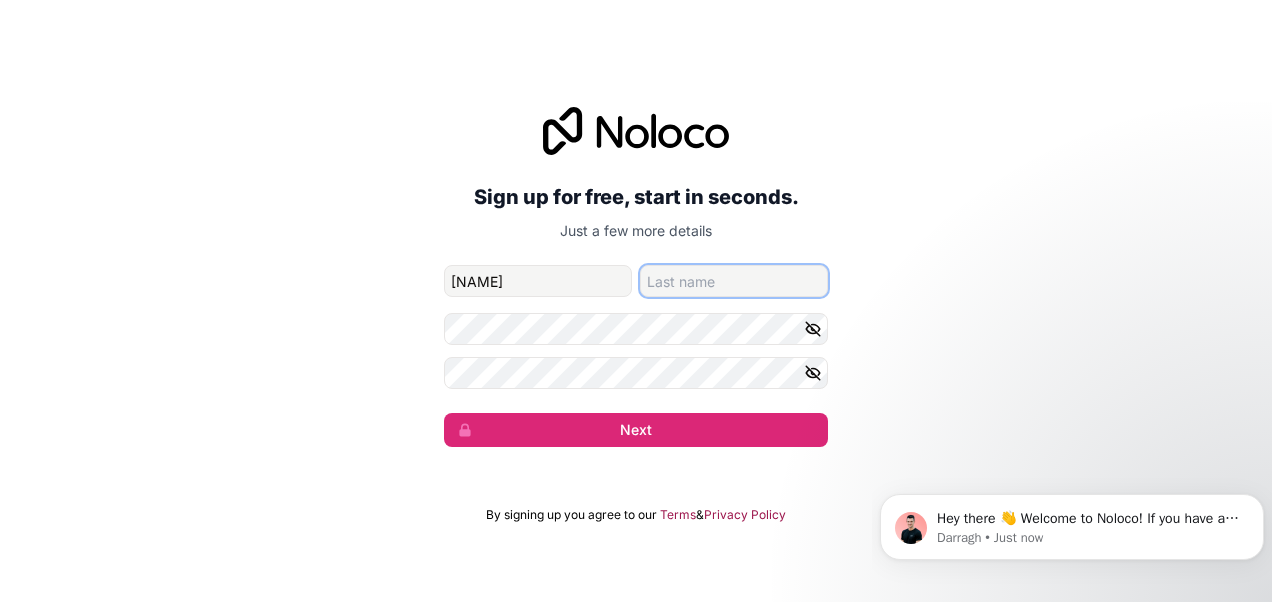 type on "TCHUISSEU" 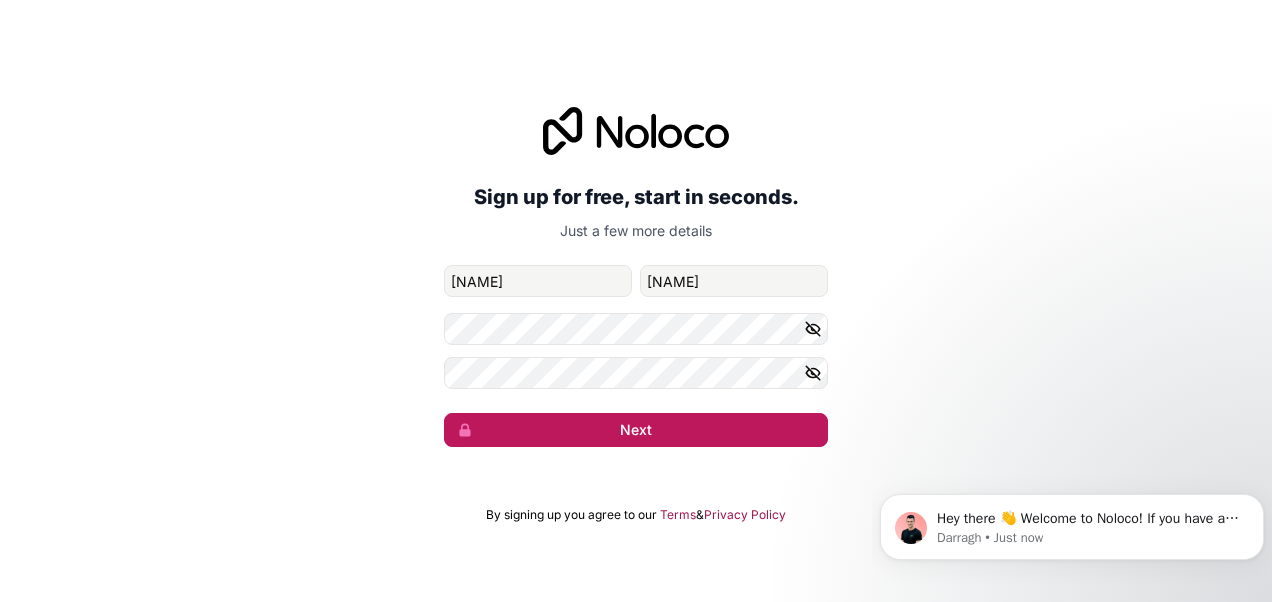 click on "Next" at bounding box center (636, 430) 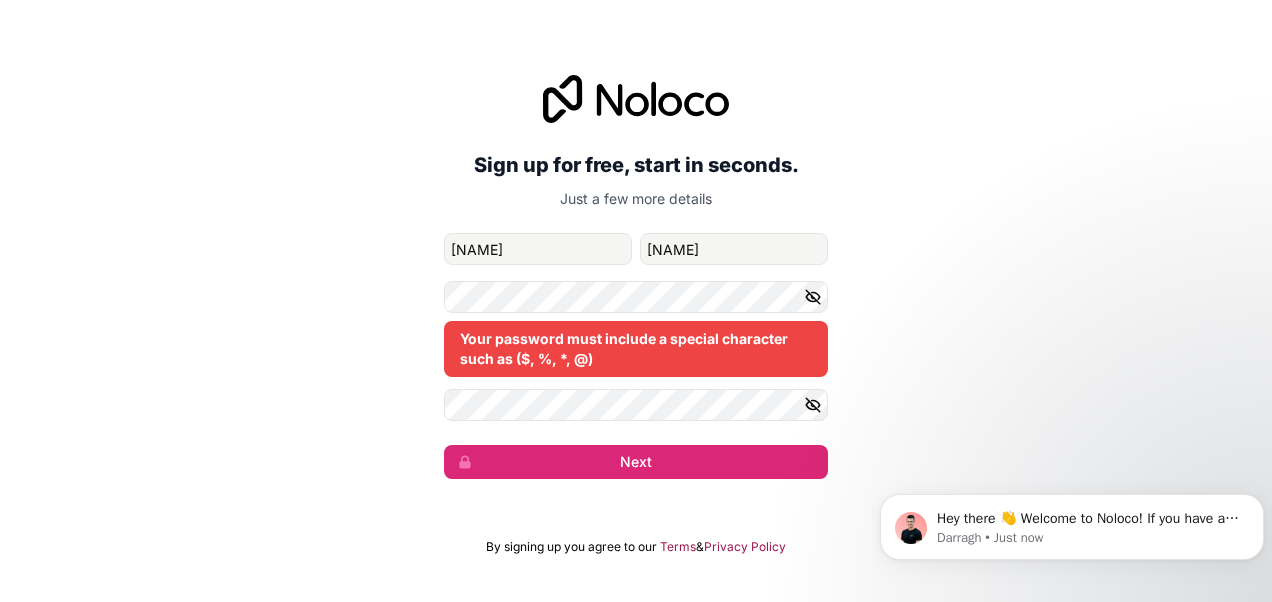 click 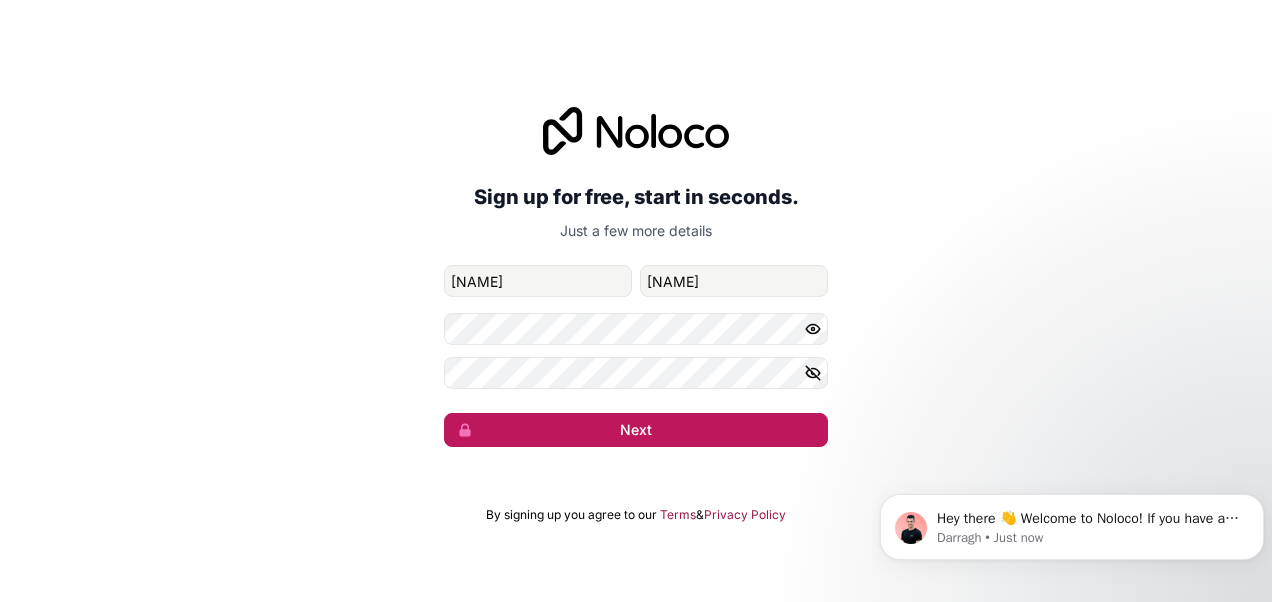 click on "Next" at bounding box center (636, 430) 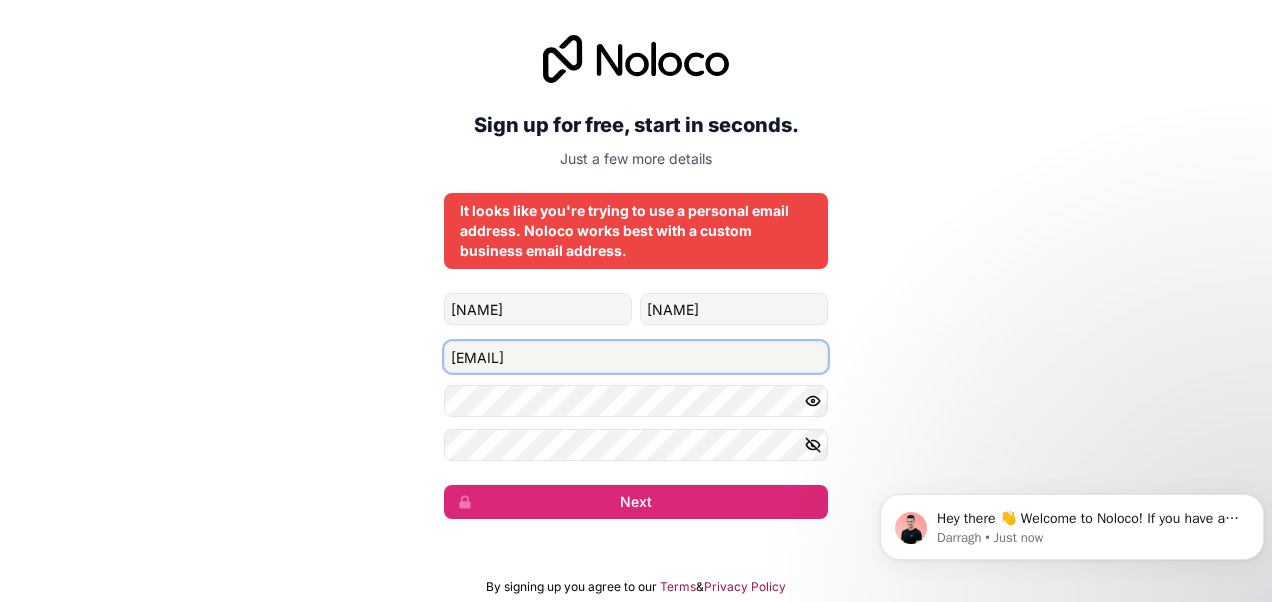click on "covoitsports@gmail.com" at bounding box center [636, 357] 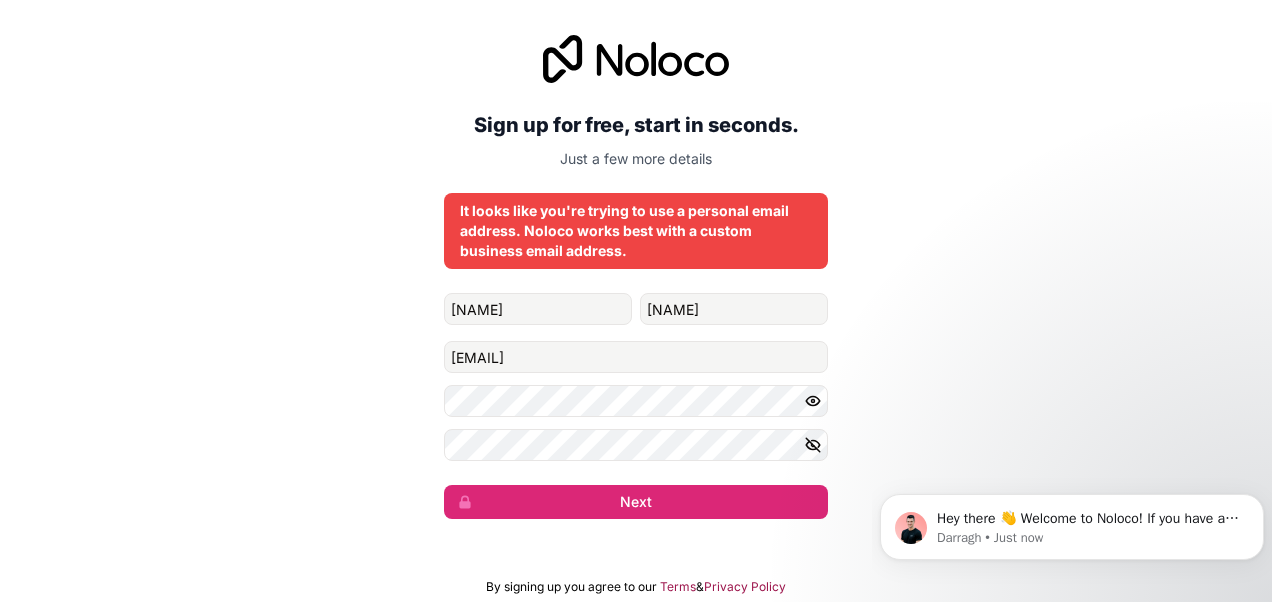 click on "Sign up for free, start in seconds. Just a few more details It looks like you're trying to use a personal email address. Noloco works best with a custom business email address. CLAUDE ERIC TCHUISSEU covoitsports@gmail.com Next" at bounding box center [636, 277] 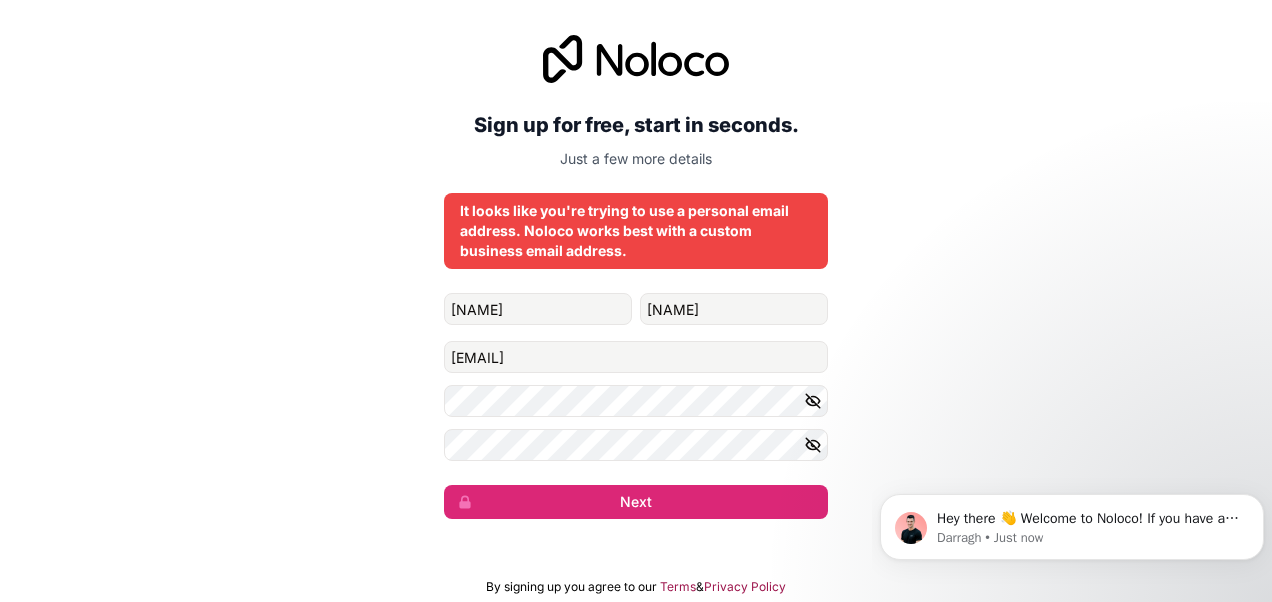 click 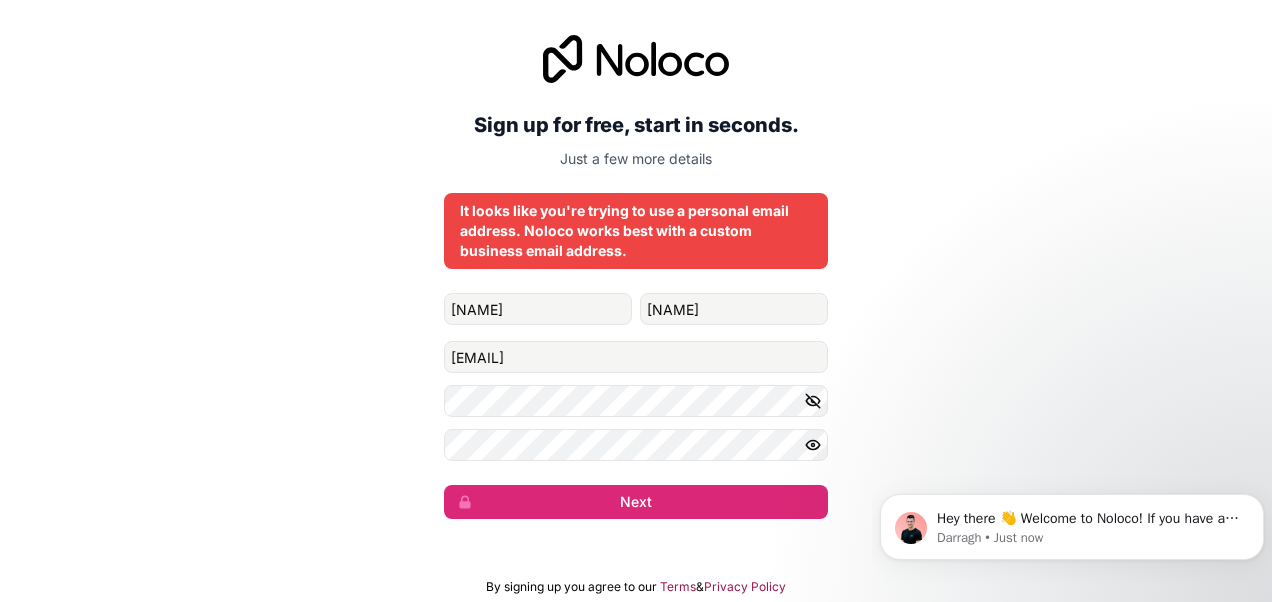 click 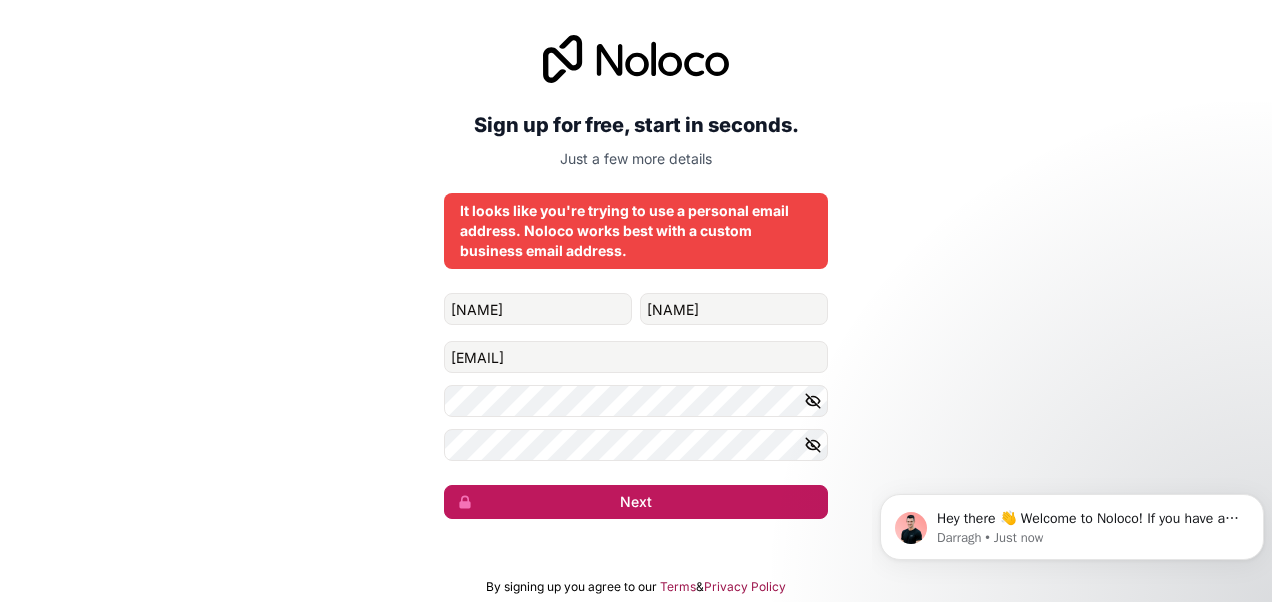 click on "Next" at bounding box center [636, 502] 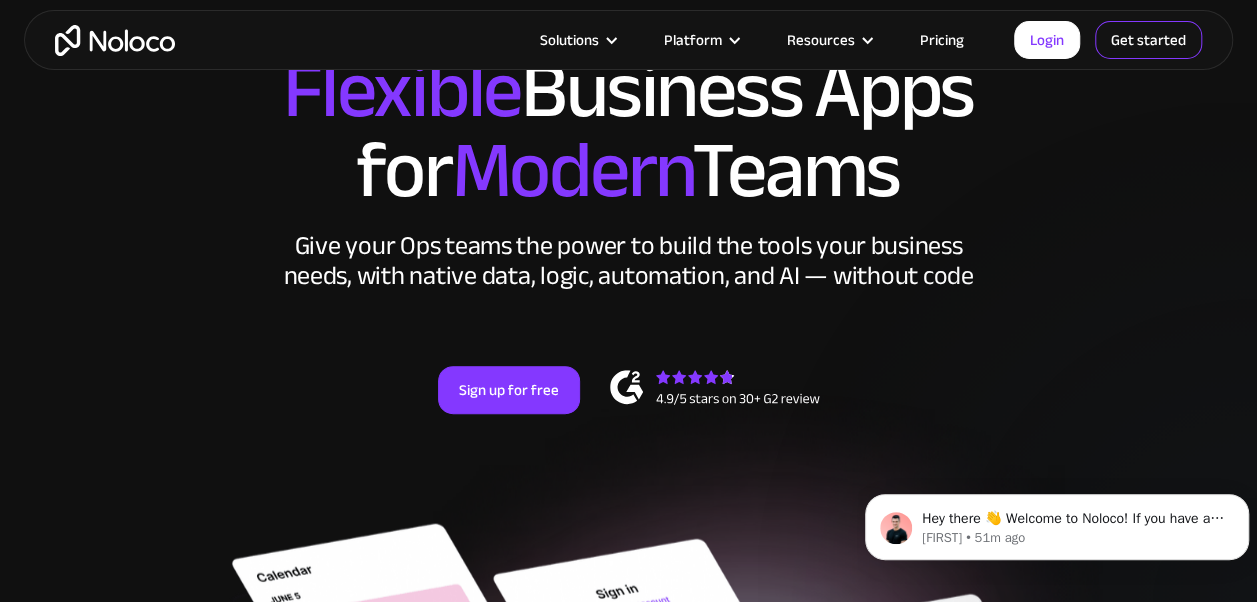 scroll, scrollTop: 0, scrollLeft: 0, axis: both 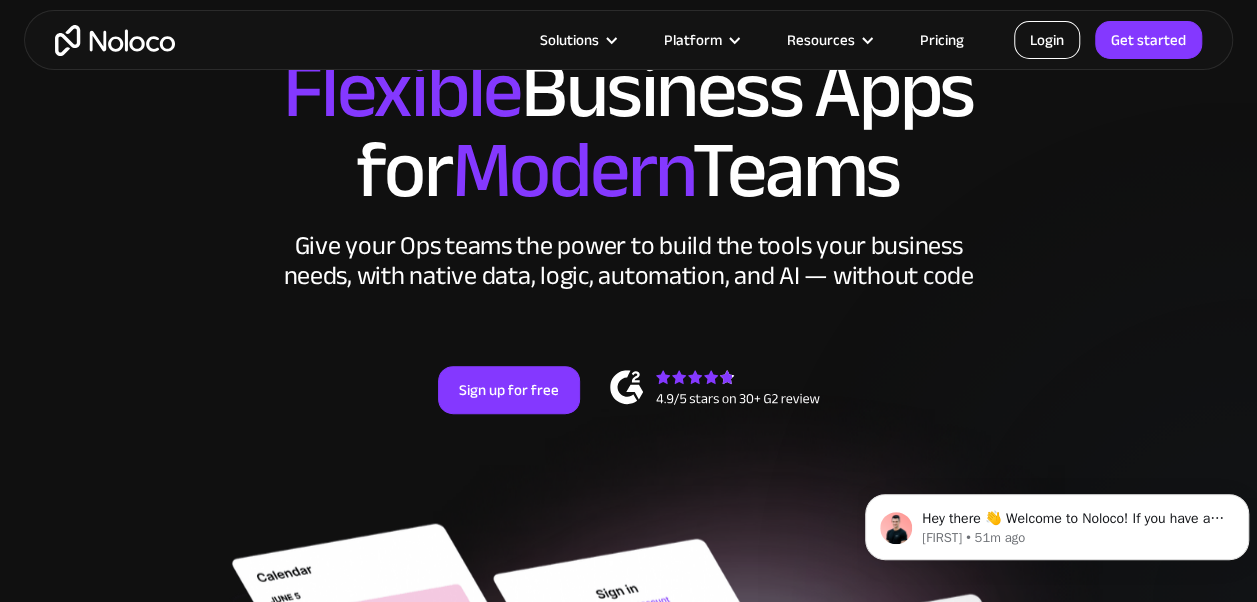 click on "Login" at bounding box center [1047, 40] 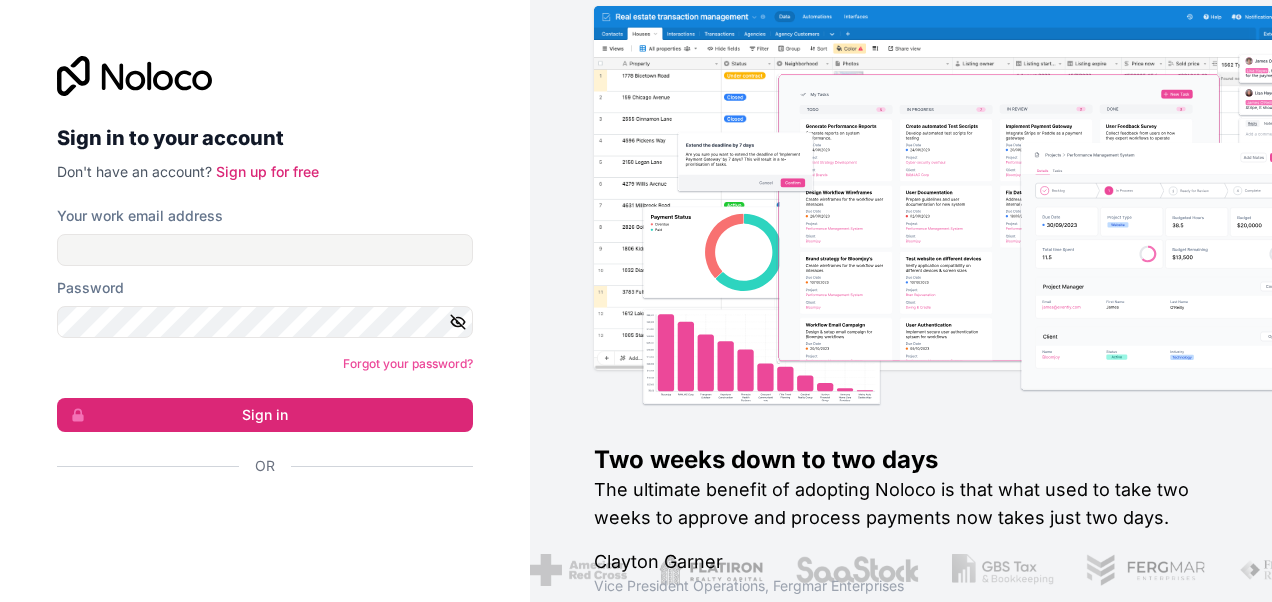 scroll, scrollTop: 0, scrollLeft: 0, axis: both 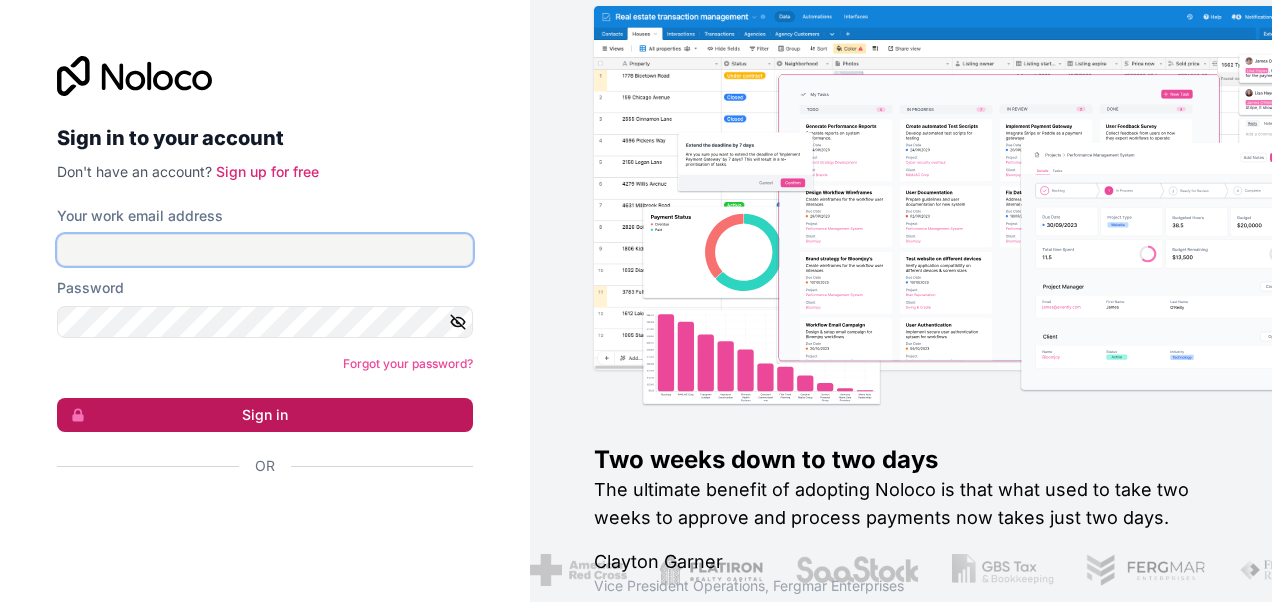 type on "[EMAIL]" 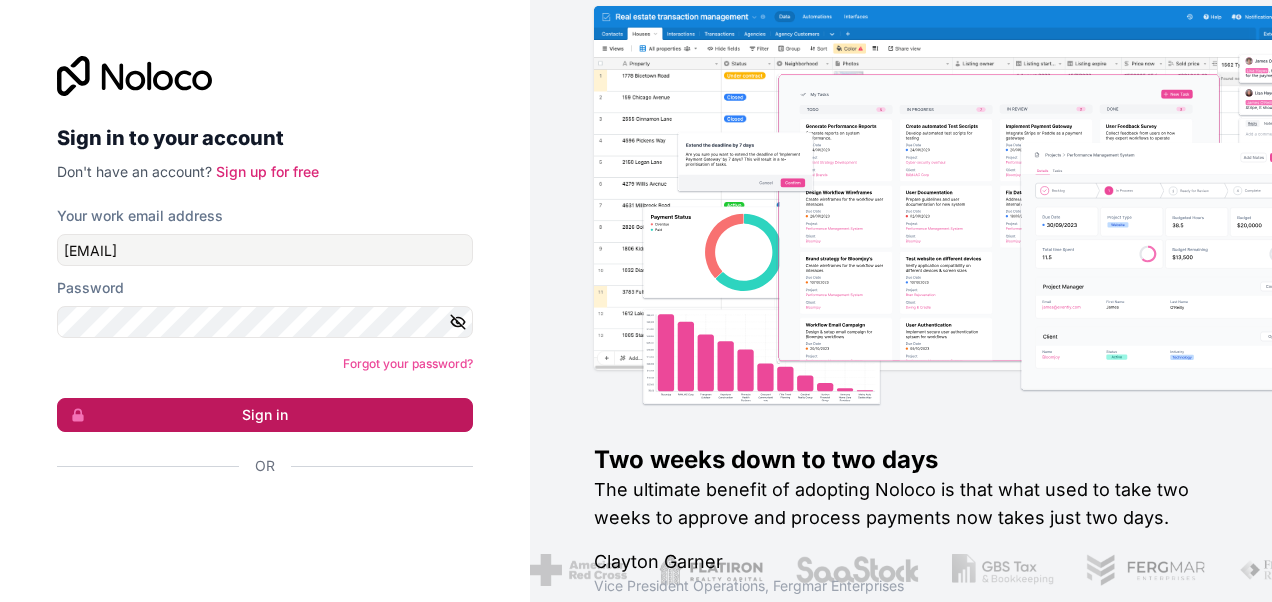 click on "Sign in" at bounding box center [265, 415] 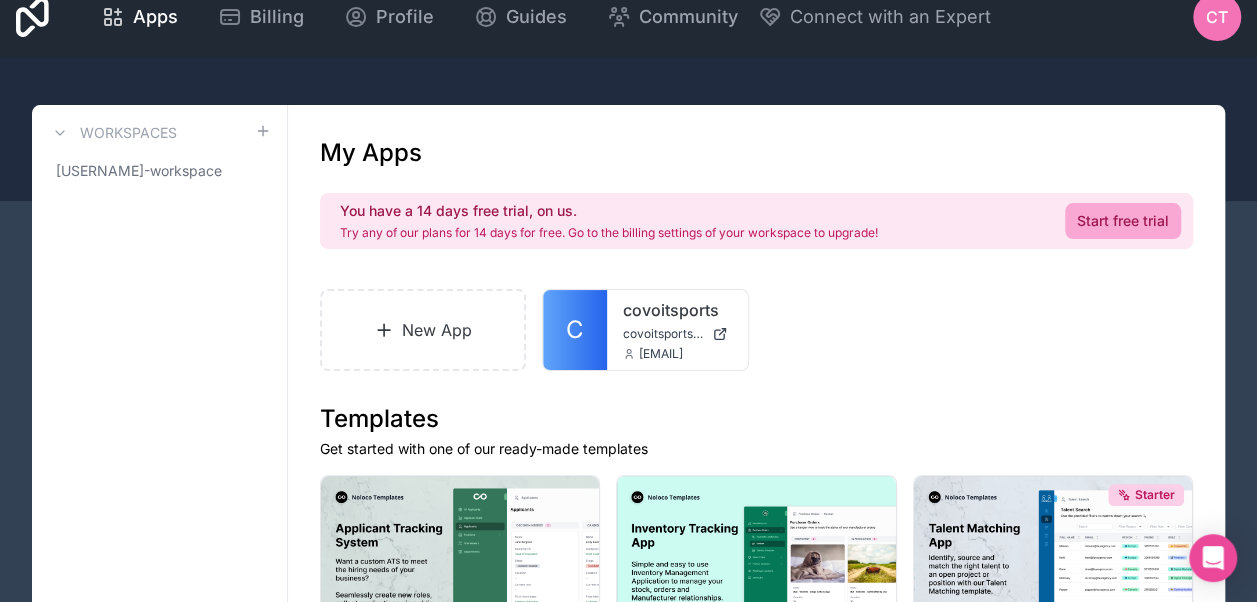 scroll, scrollTop: 22, scrollLeft: 0, axis: vertical 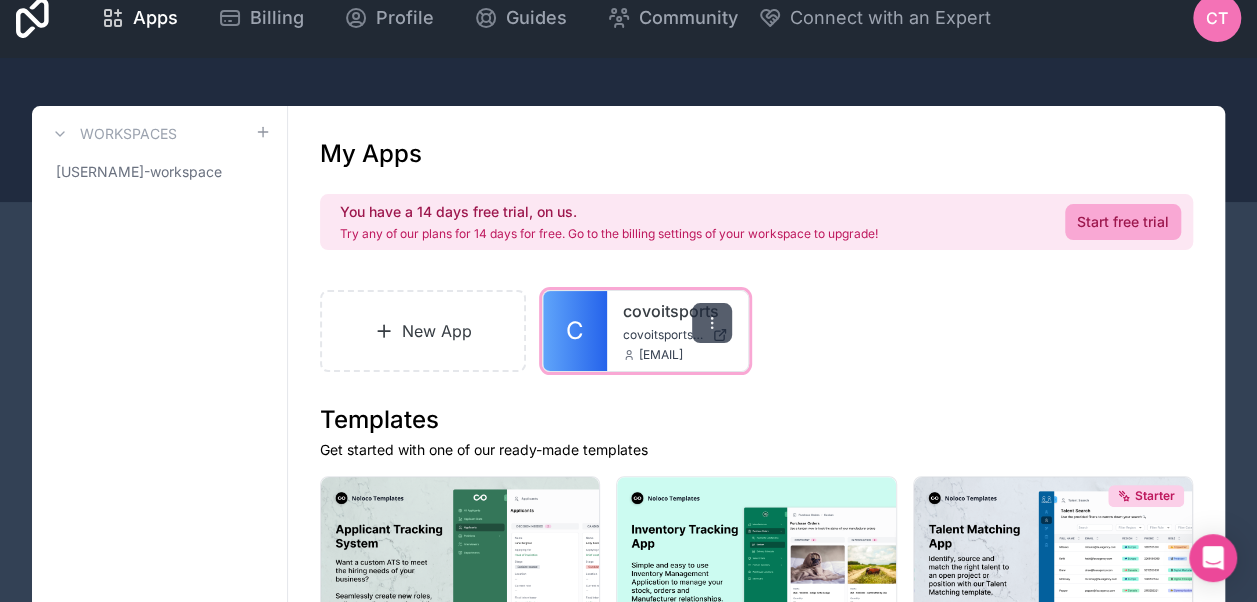 click 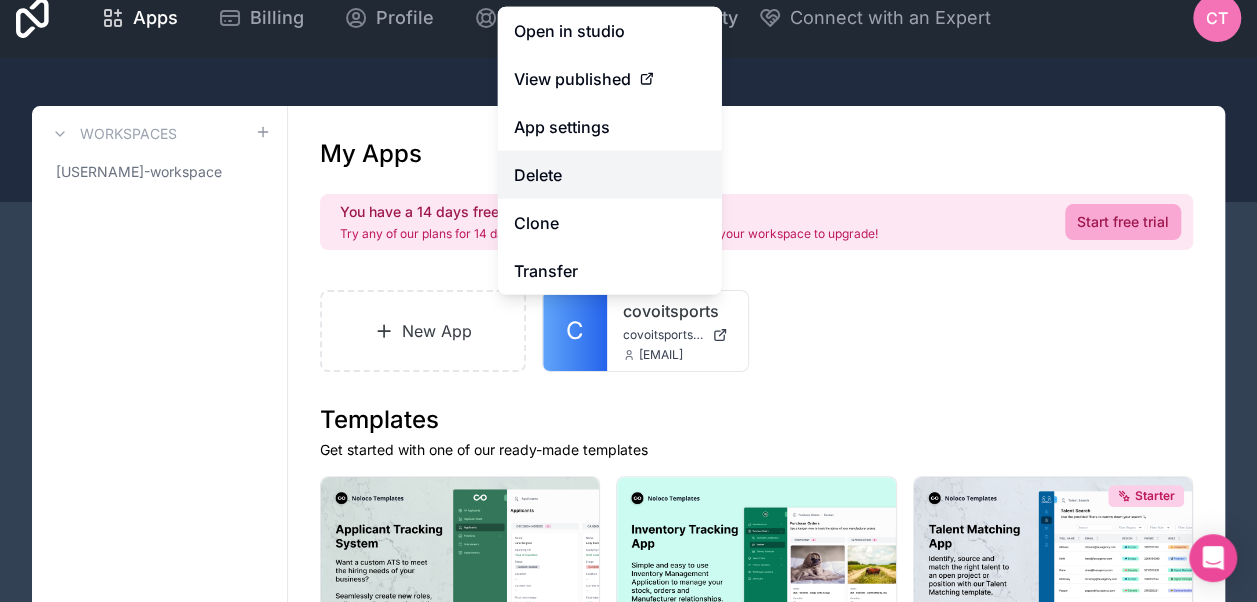 click on "Delete" at bounding box center (610, 175) 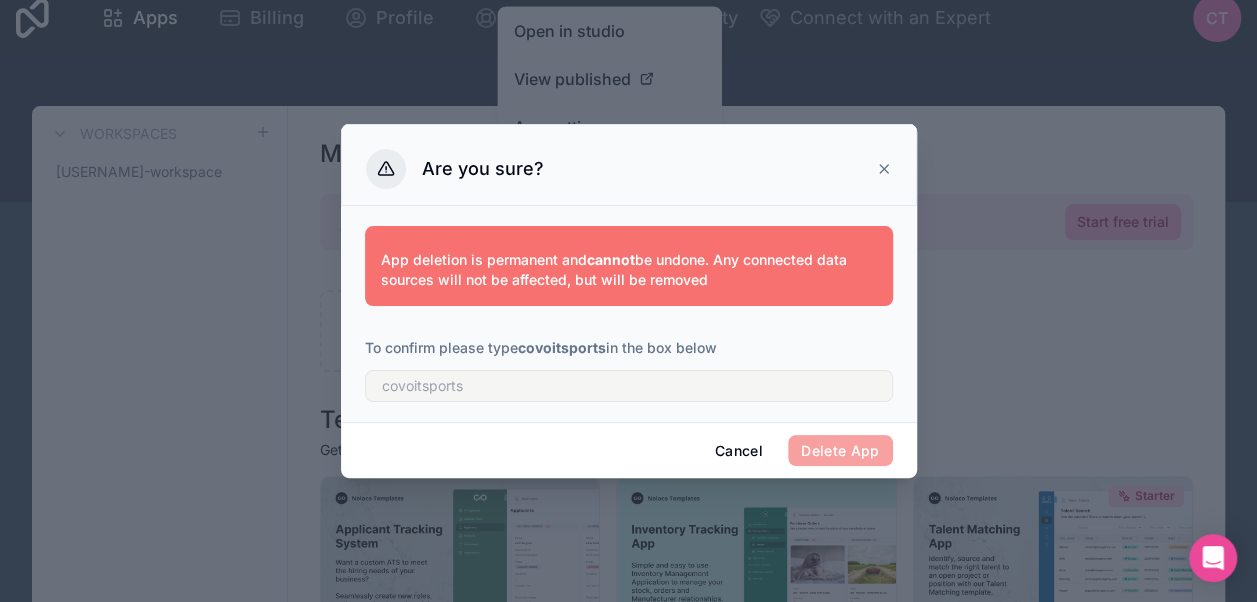 click on "Delete App" at bounding box center [840, 451] 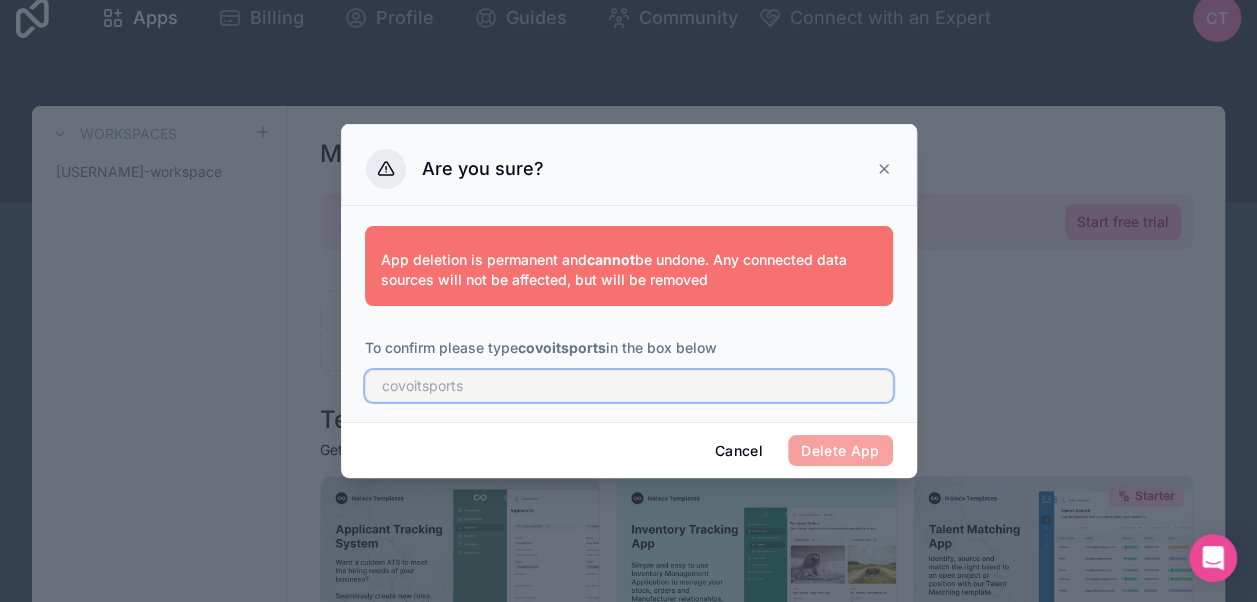 click at bounding box center [629, 386] 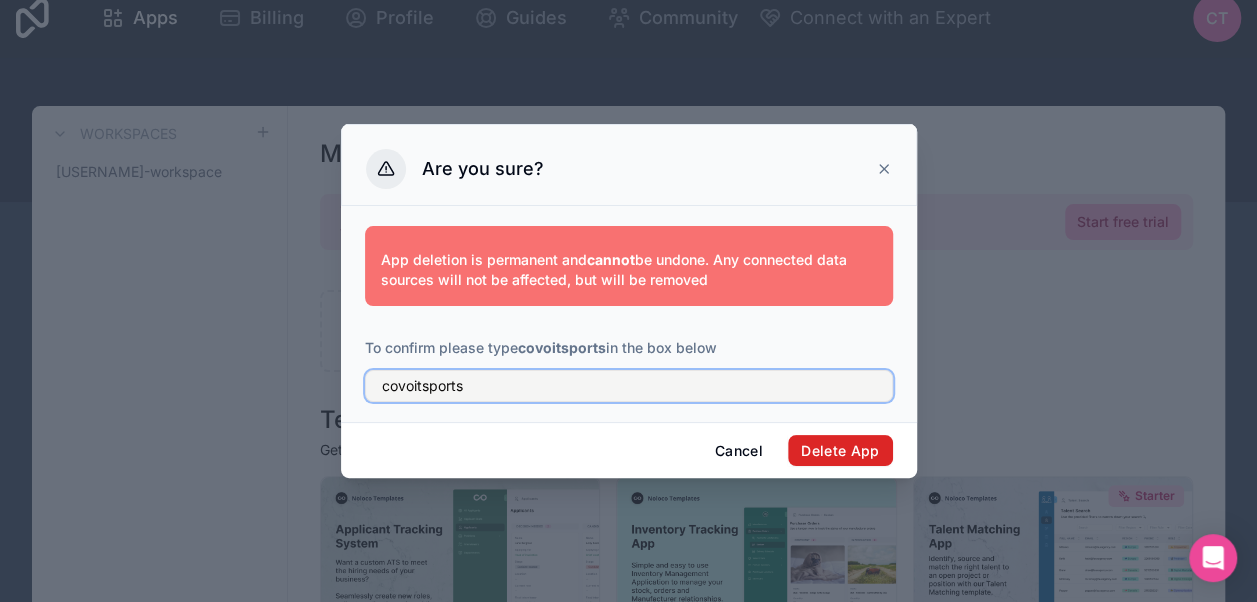 type on "covoitsports" 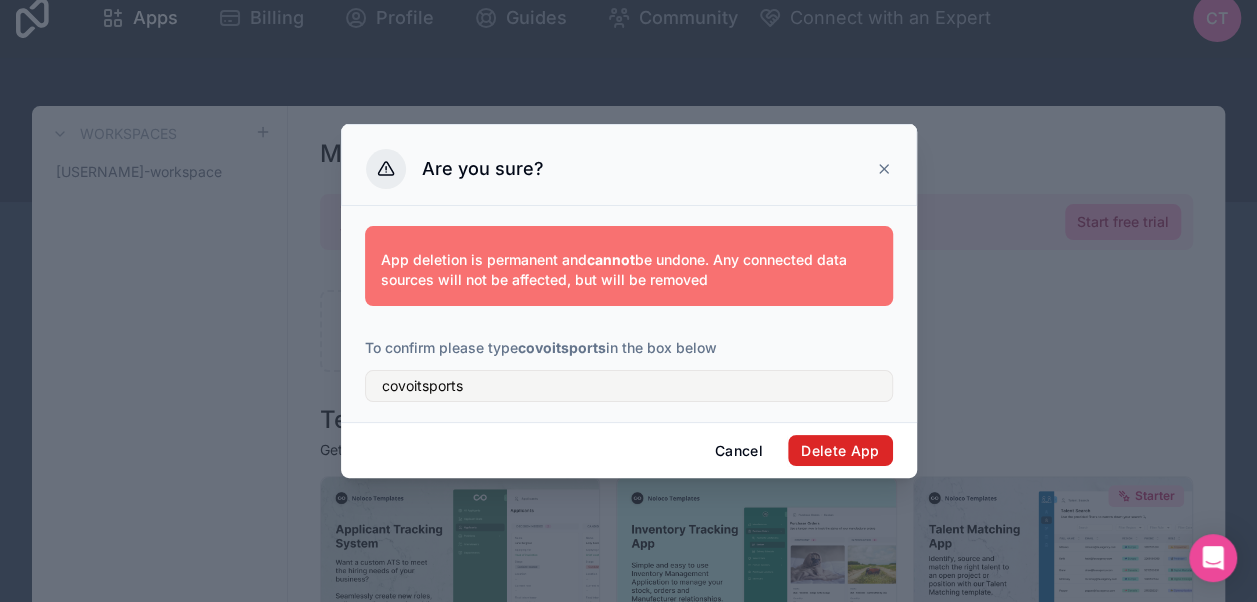 click on "Delete App" at bounding box center (840, 451) 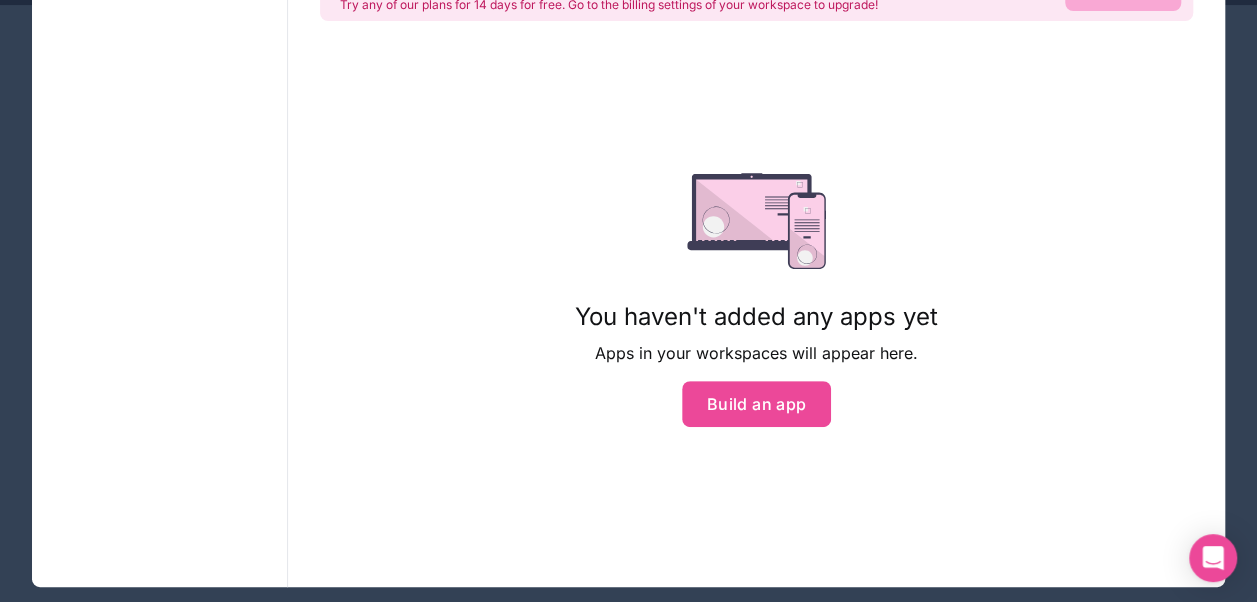 scroll, scrollTop: 220, scrollLeft: 0, axis: vertical 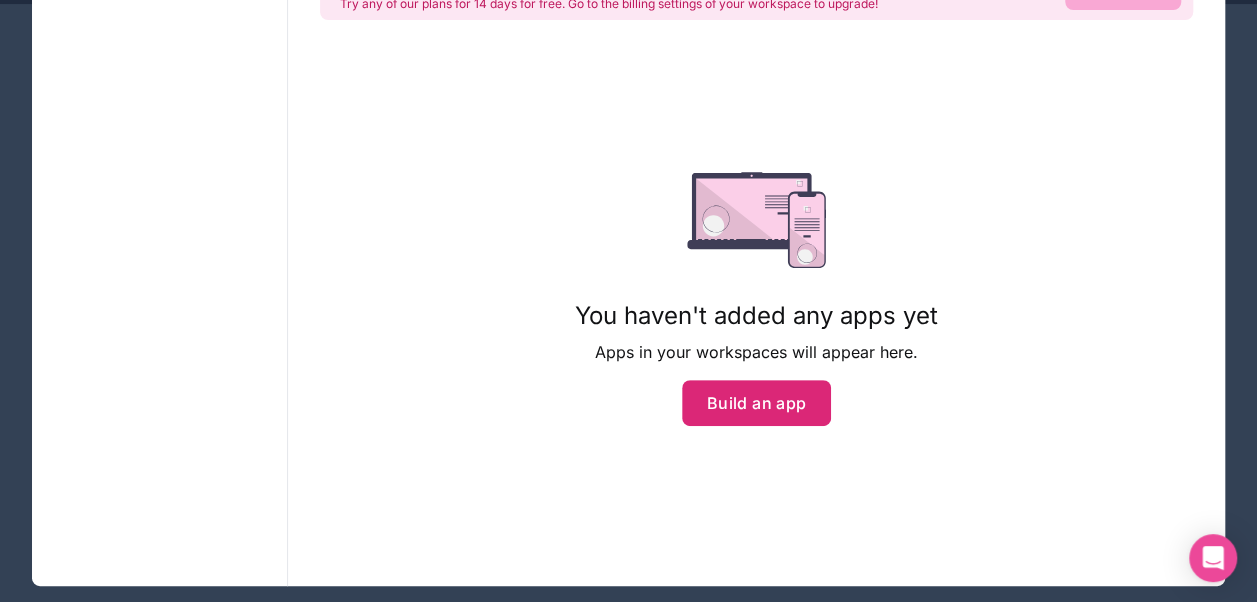 click on "Build an app" at bounding box center (757, 403) 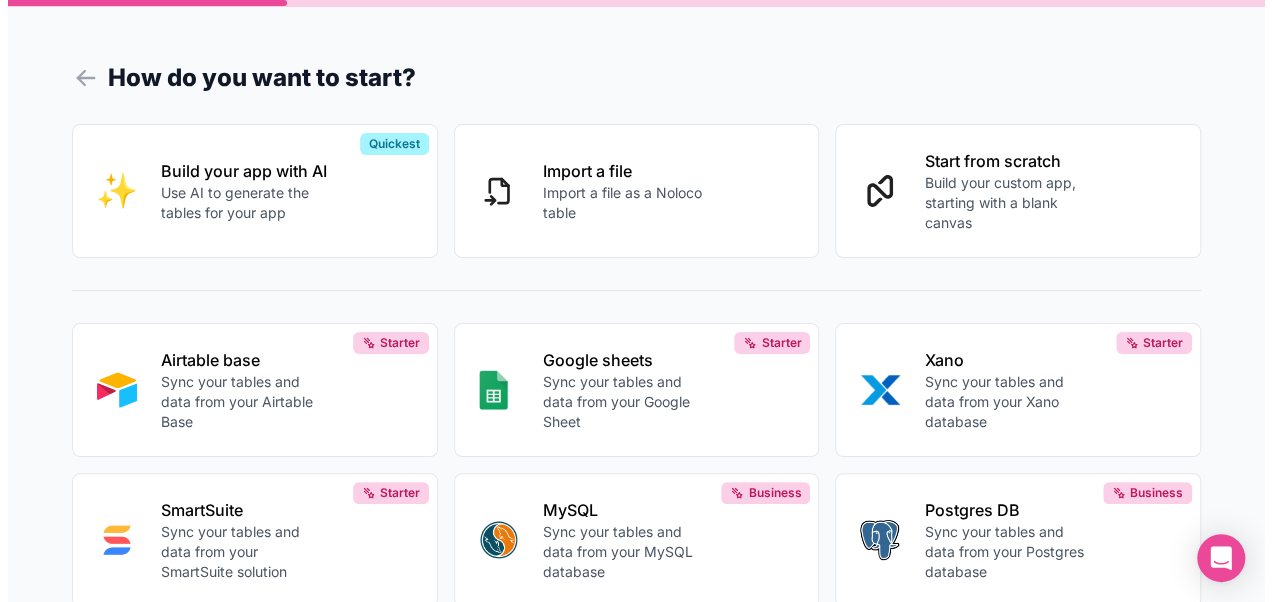 scroll, scrollTop: 0, scrollLeft: 0, axis: both 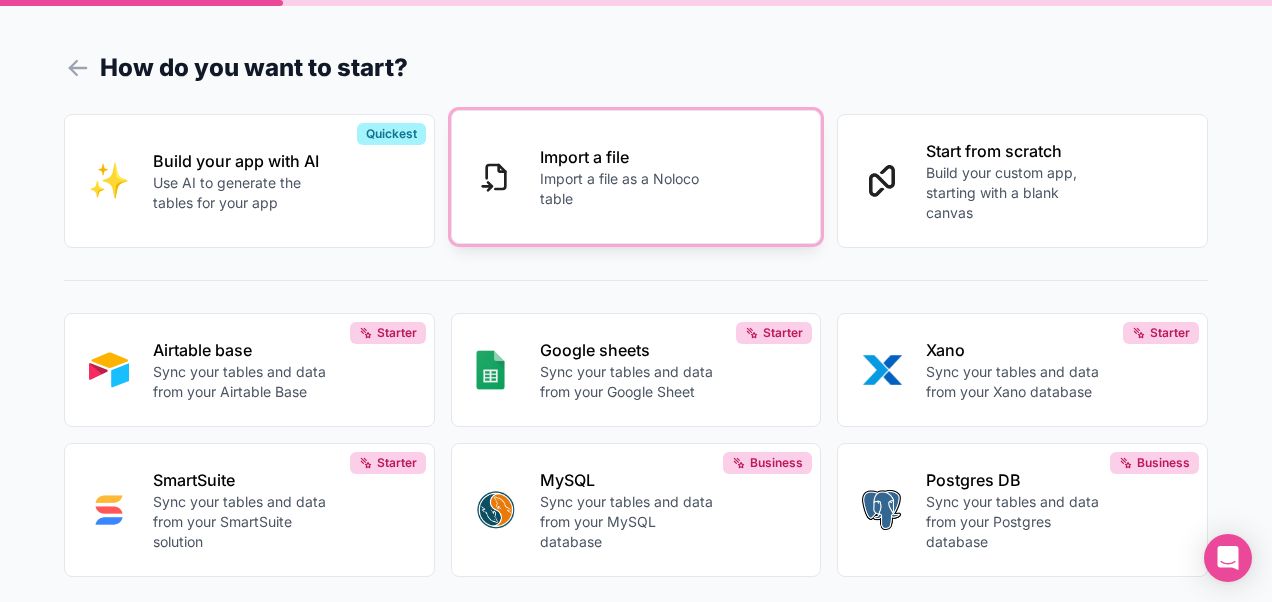 click on "Import a file as a Noloco table" at bounding box center (628, 189) 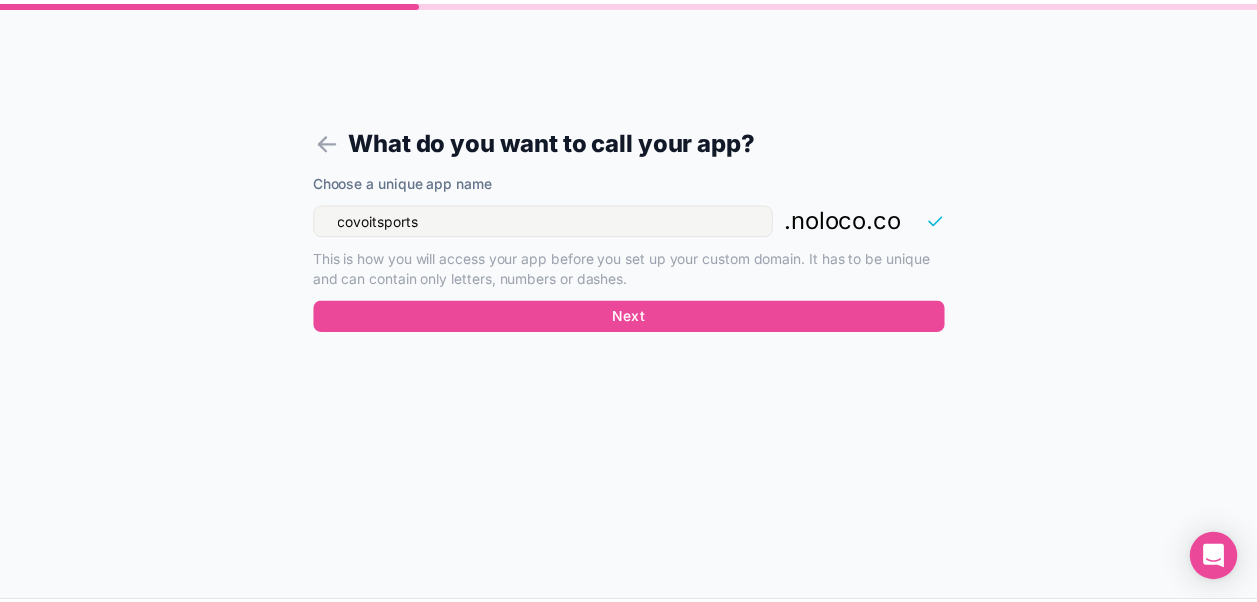 scroll, scrollTop: 0, scrollLeft: 0, axis: both 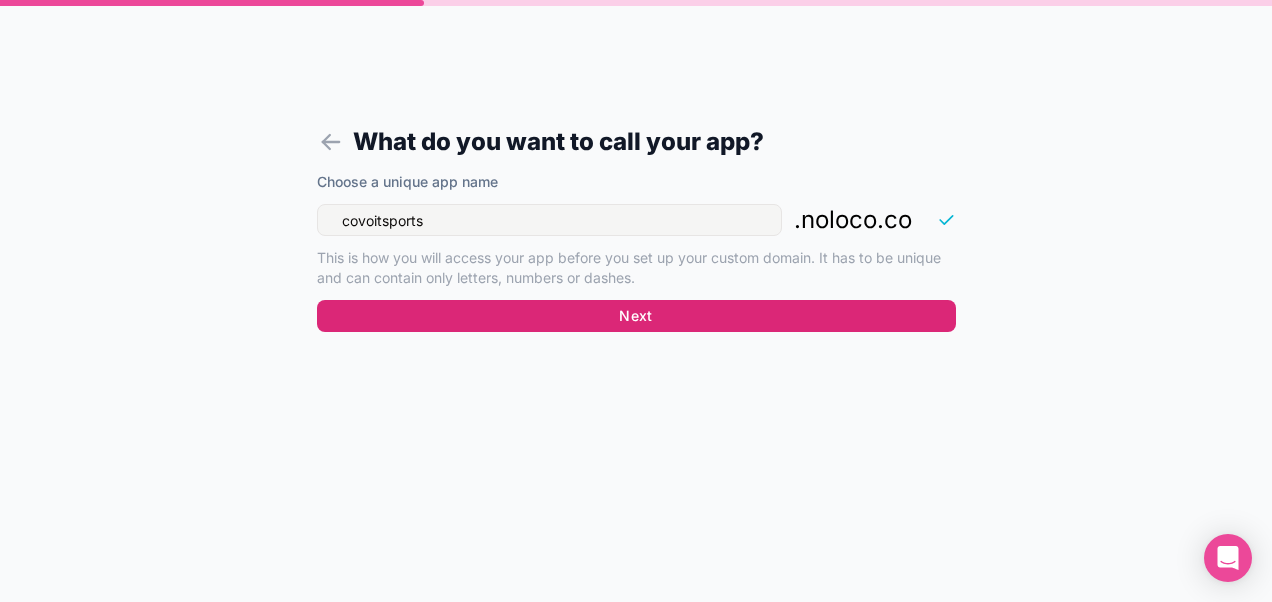 click on "Next" at bounding box center [636, 316] 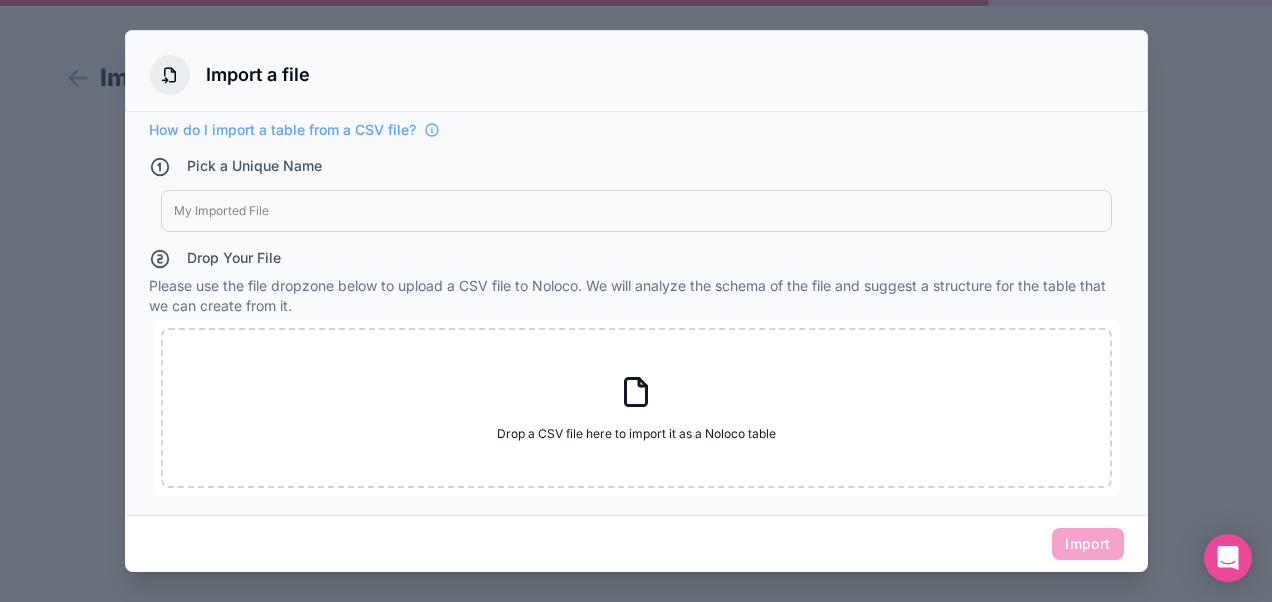 click at bounding box center [636, 211] 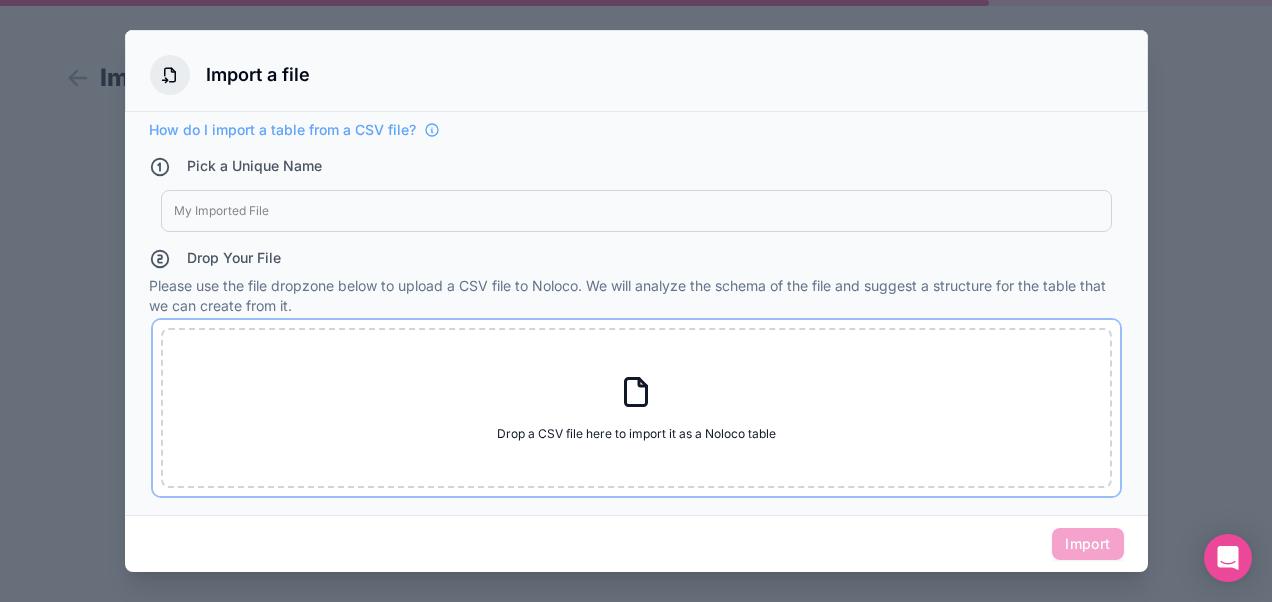 click 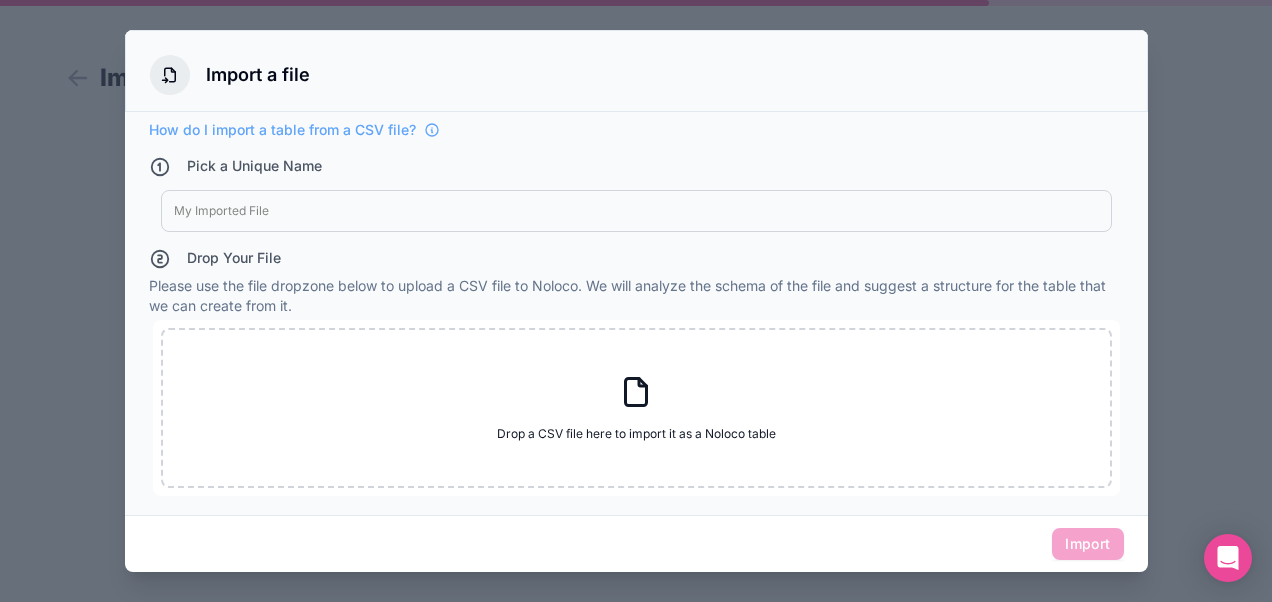 click at bounding box center (636, 301) 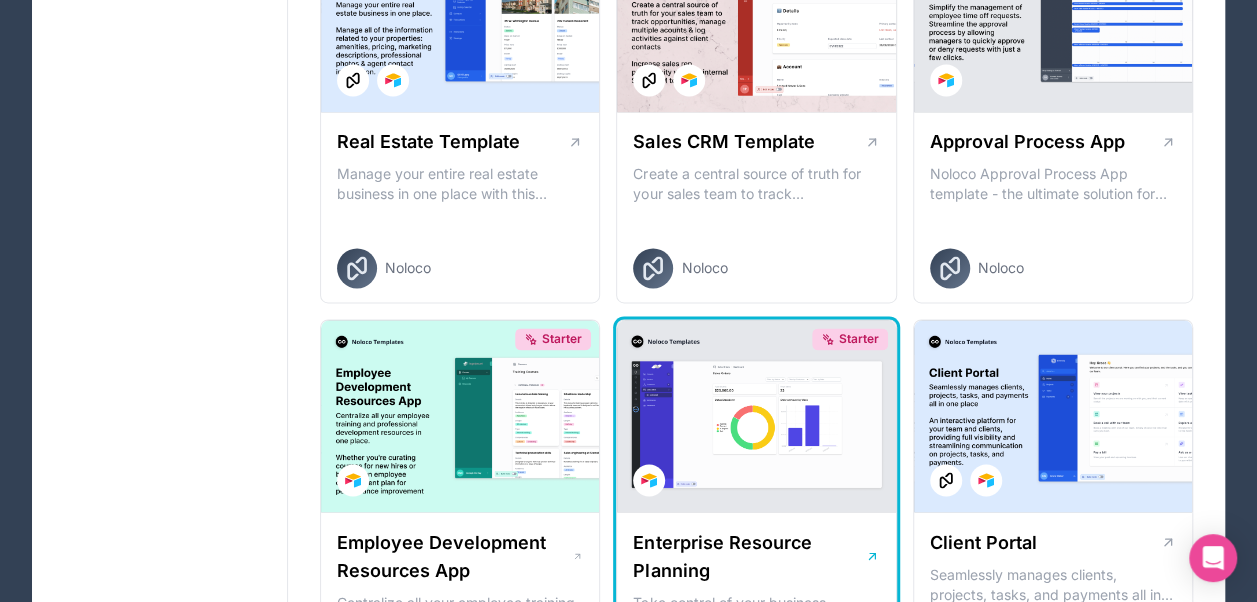 scroll, scrollTop: 1489, scrollLeft: 0, axis: vertical 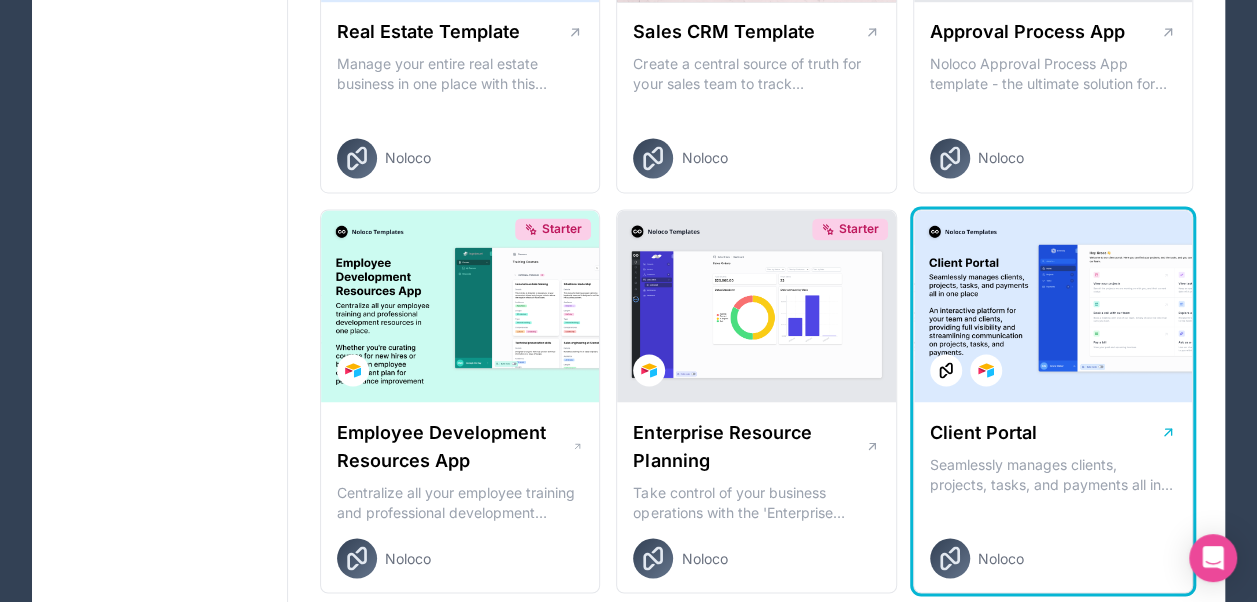 click at bounding box center (1053, 306) 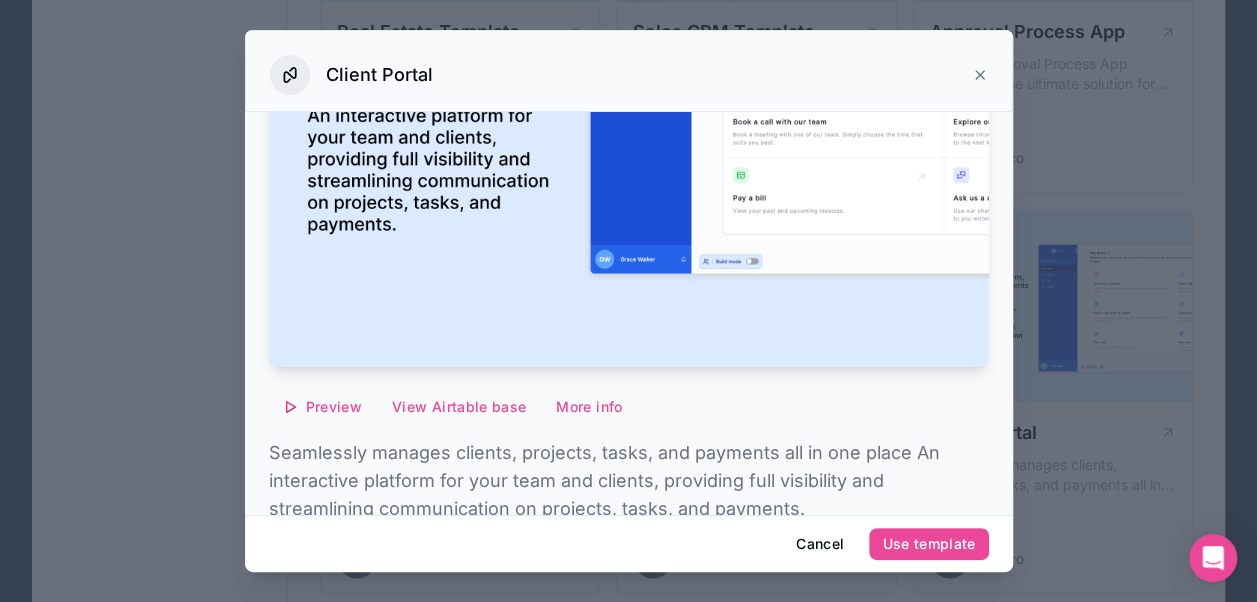 scroll, scrollTop: 358, scrollLeft: 0, axis: vertical 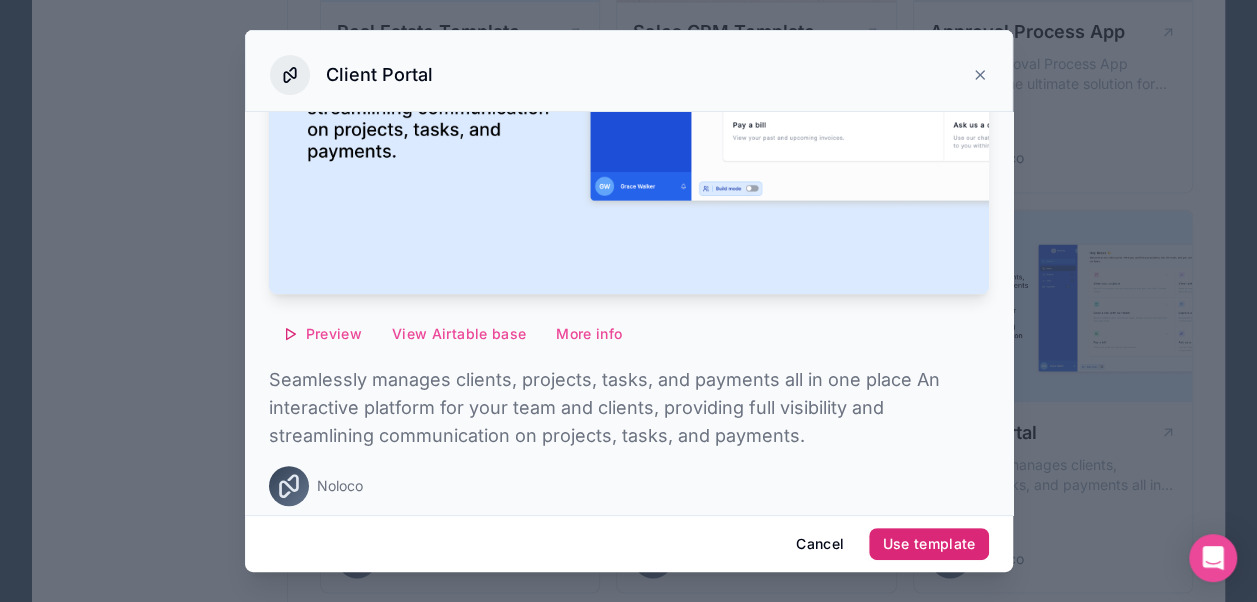 click on "Use template" at bounding box center (928, 544) 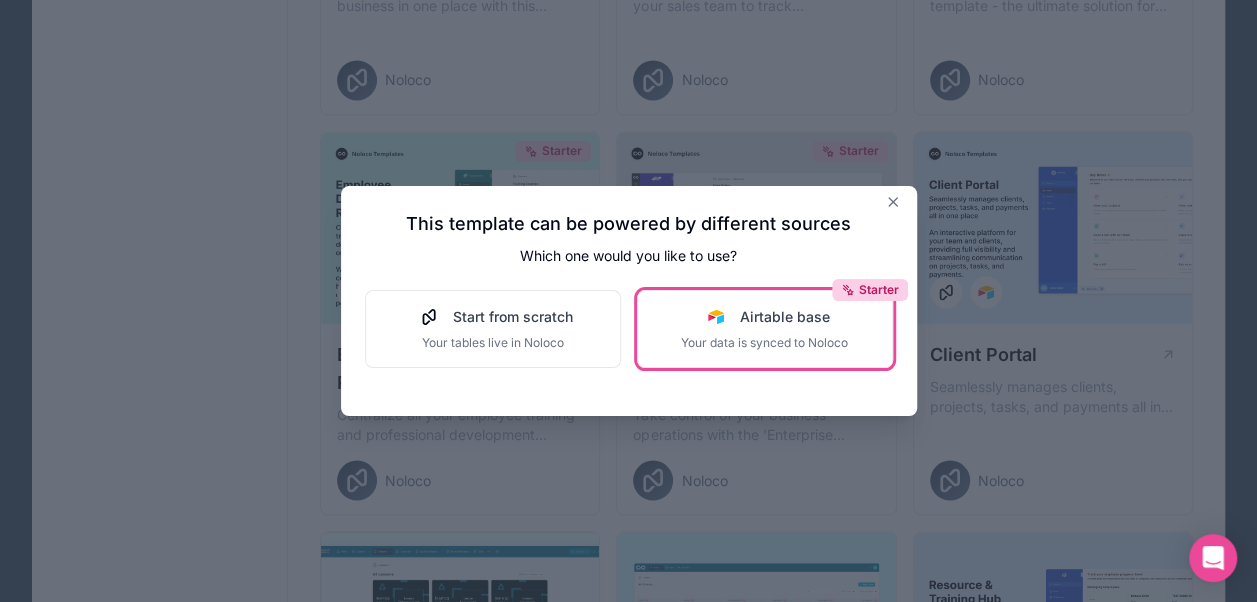 scroll, scrollTop: 1569, scrollLeft: 0, axis: vertical 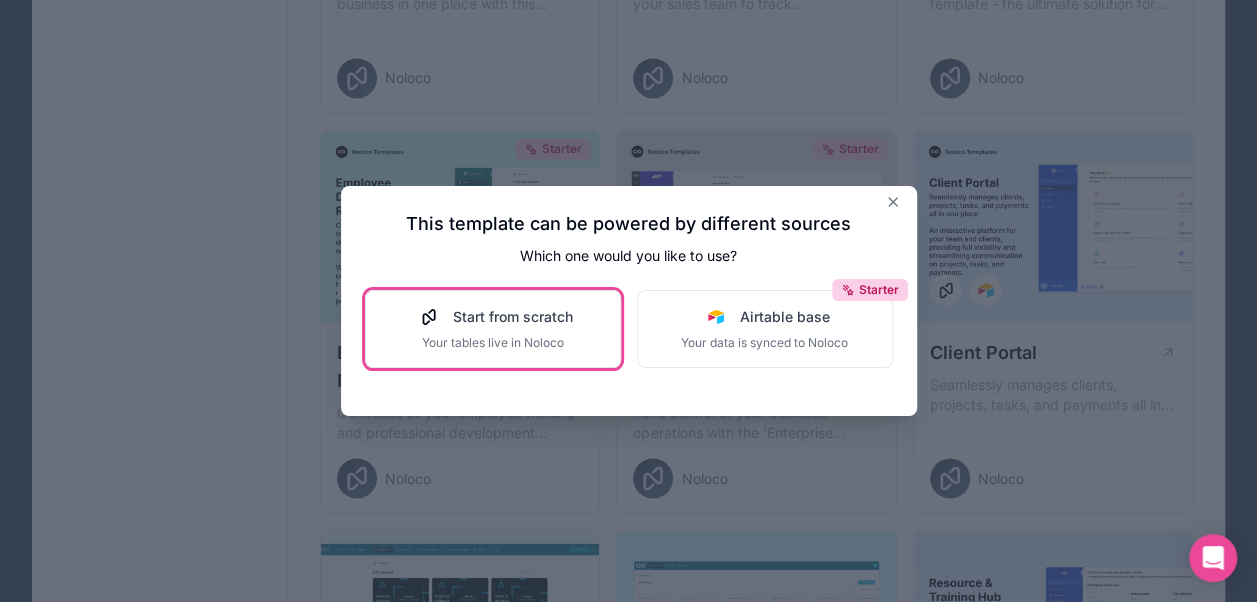 click on "Start from scratch Your tables live in Noloco" at bounding box center [493, 329] 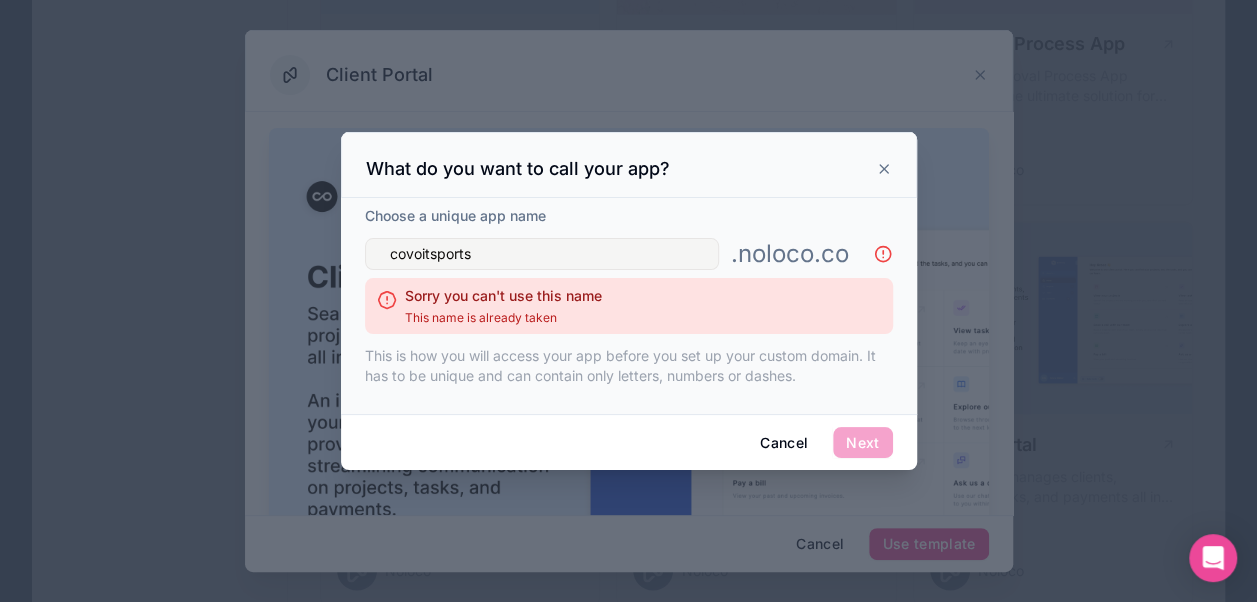 scroll, scrollTop: 1473, scrollLeft: 0, axis: vertical 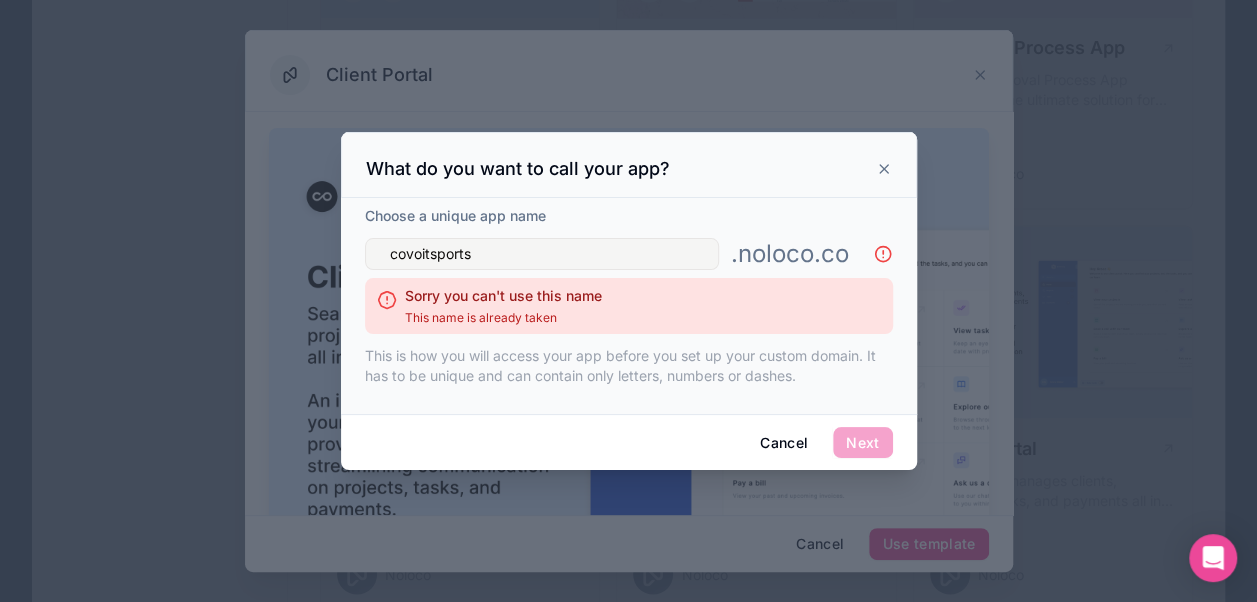 type on "covoitsports" 